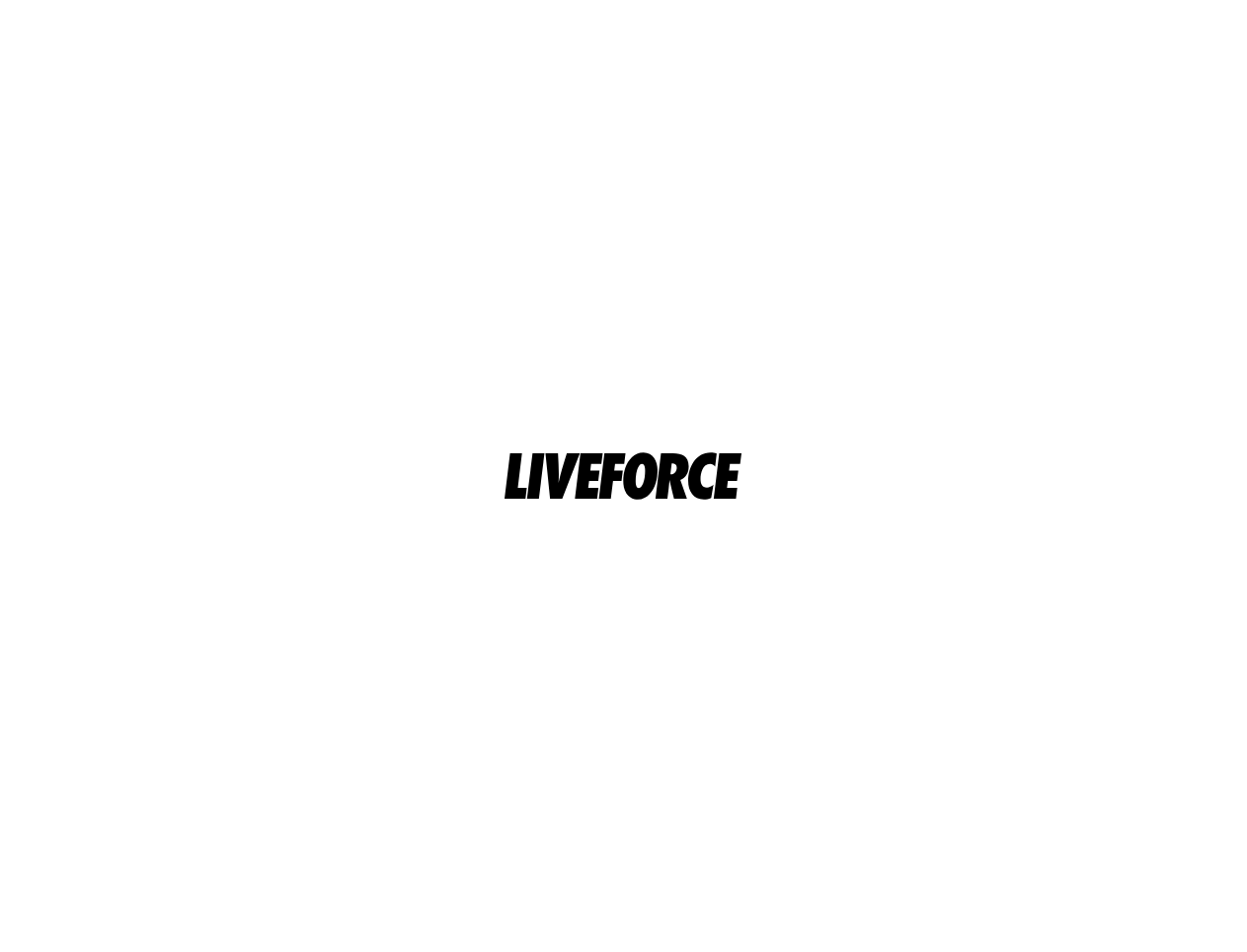scroll, scrollTop: 0, scrollLeft: 0, axis: both 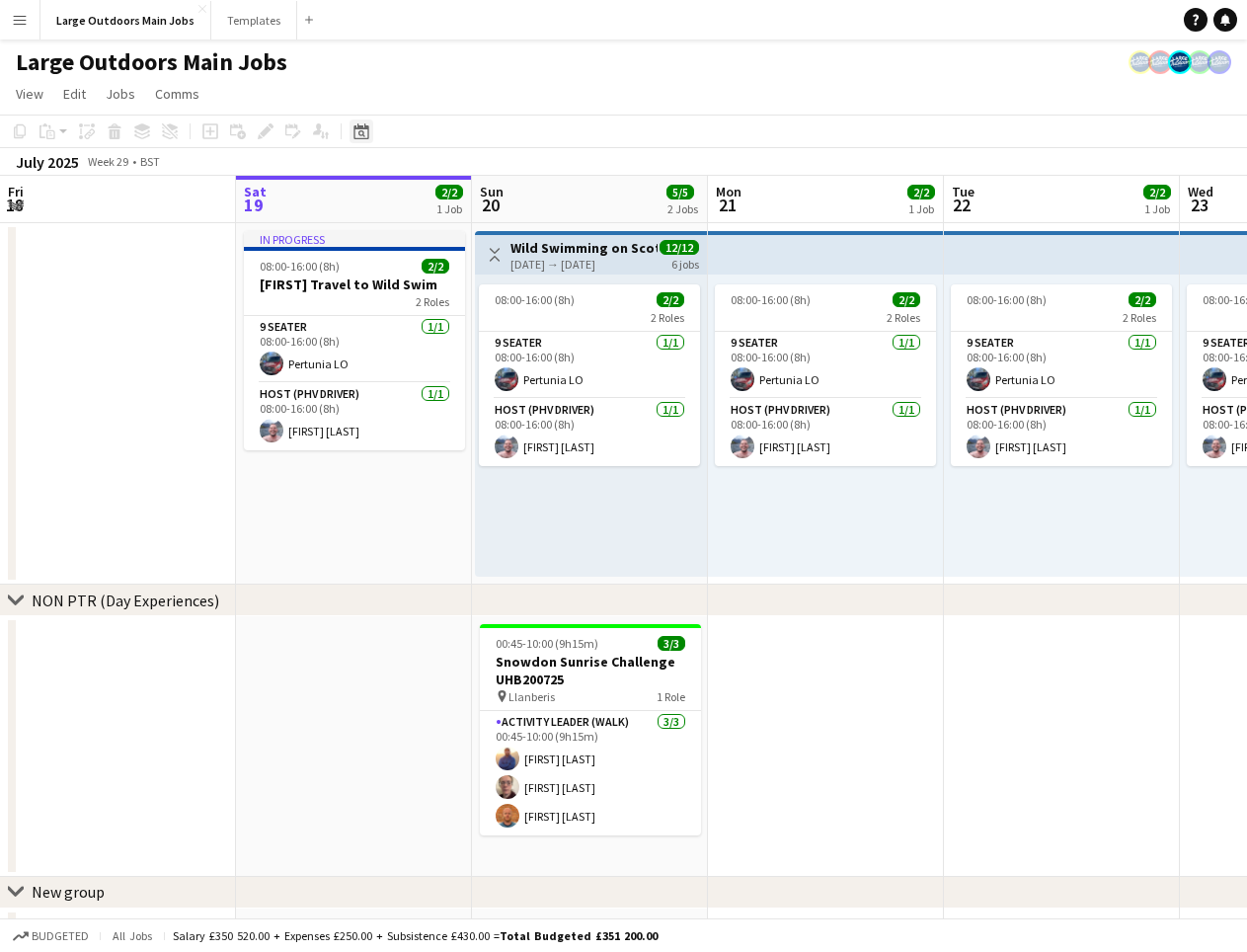click on "Date picker" 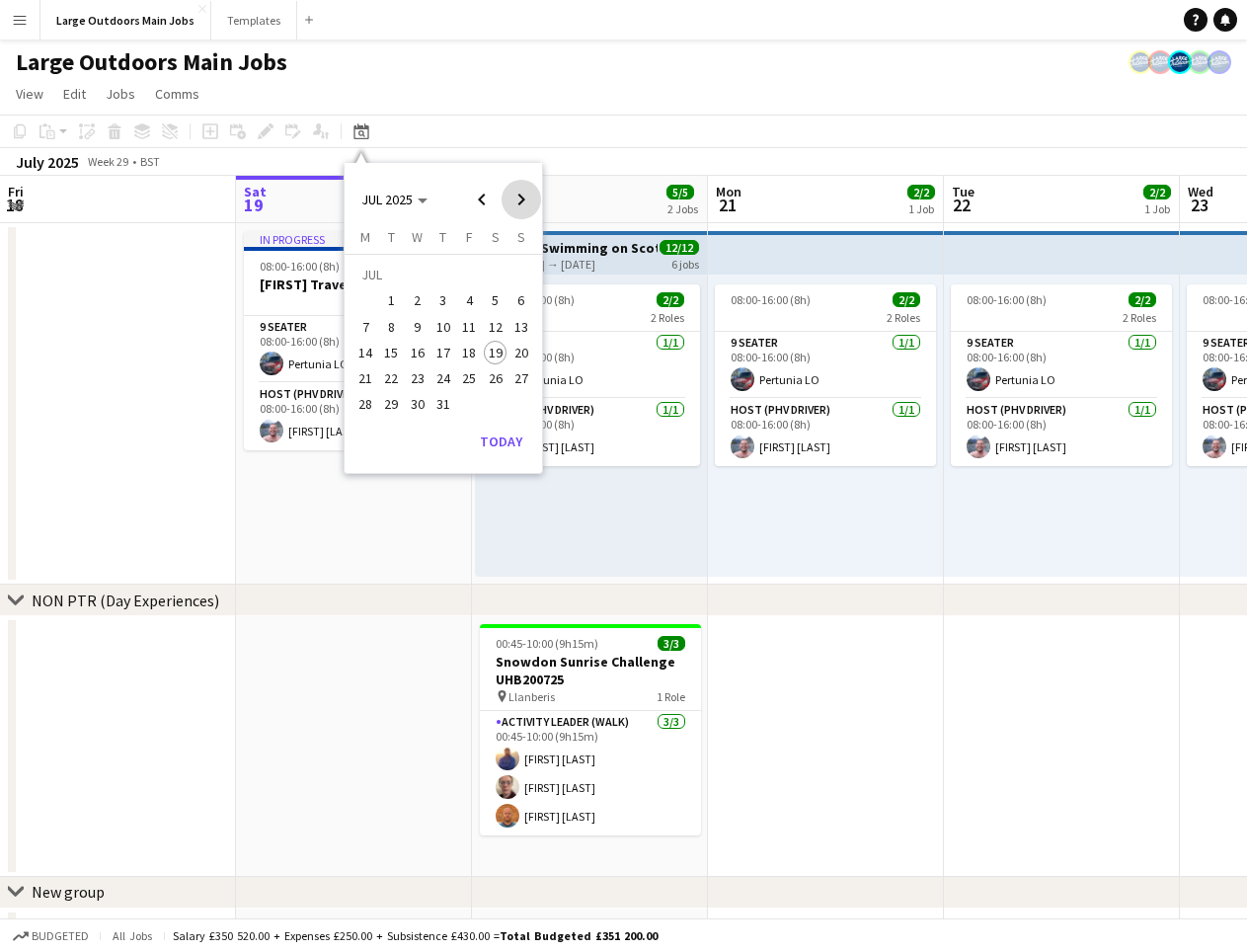 click at bounding box center [521, 199] 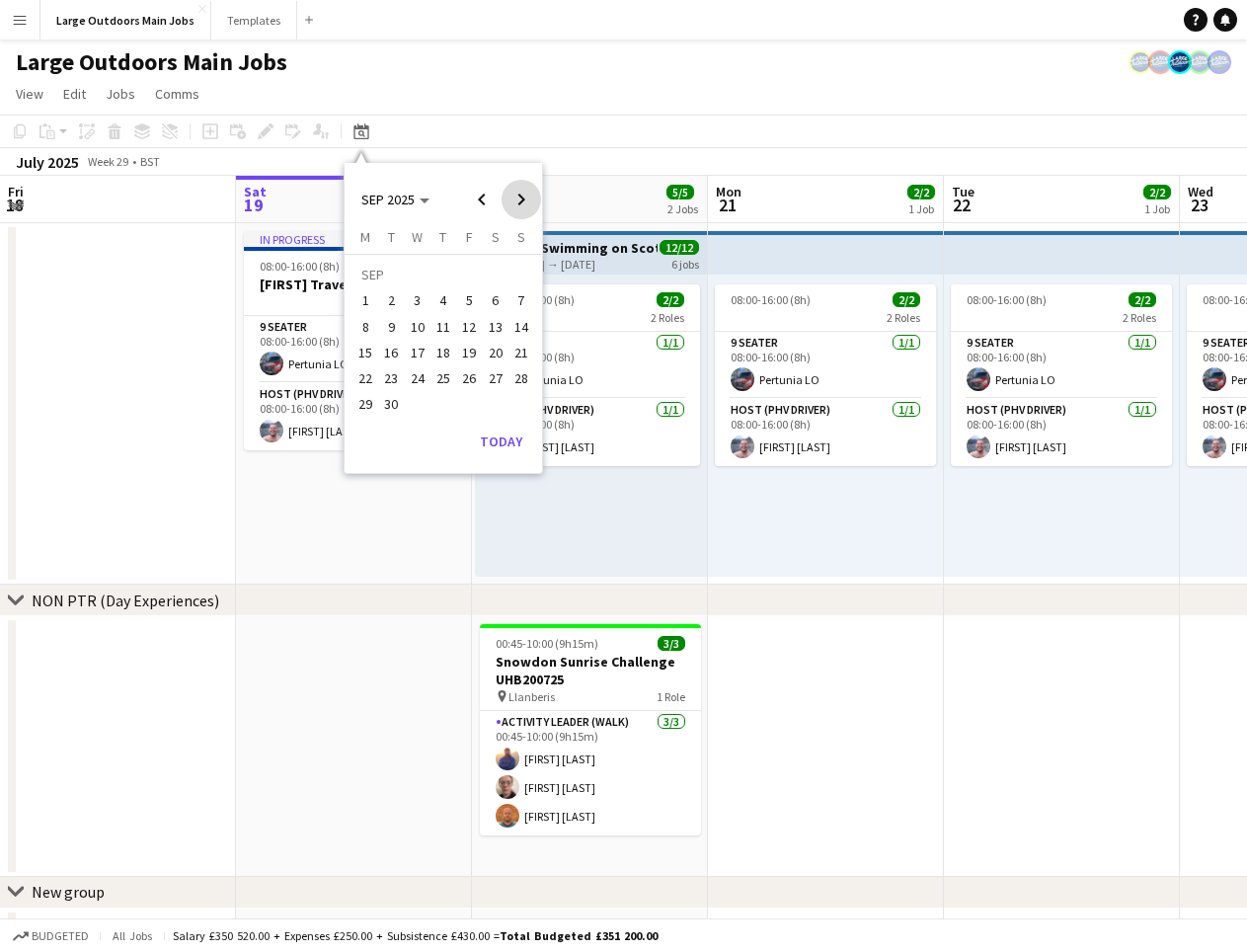 click at bounding box center (521, 199) 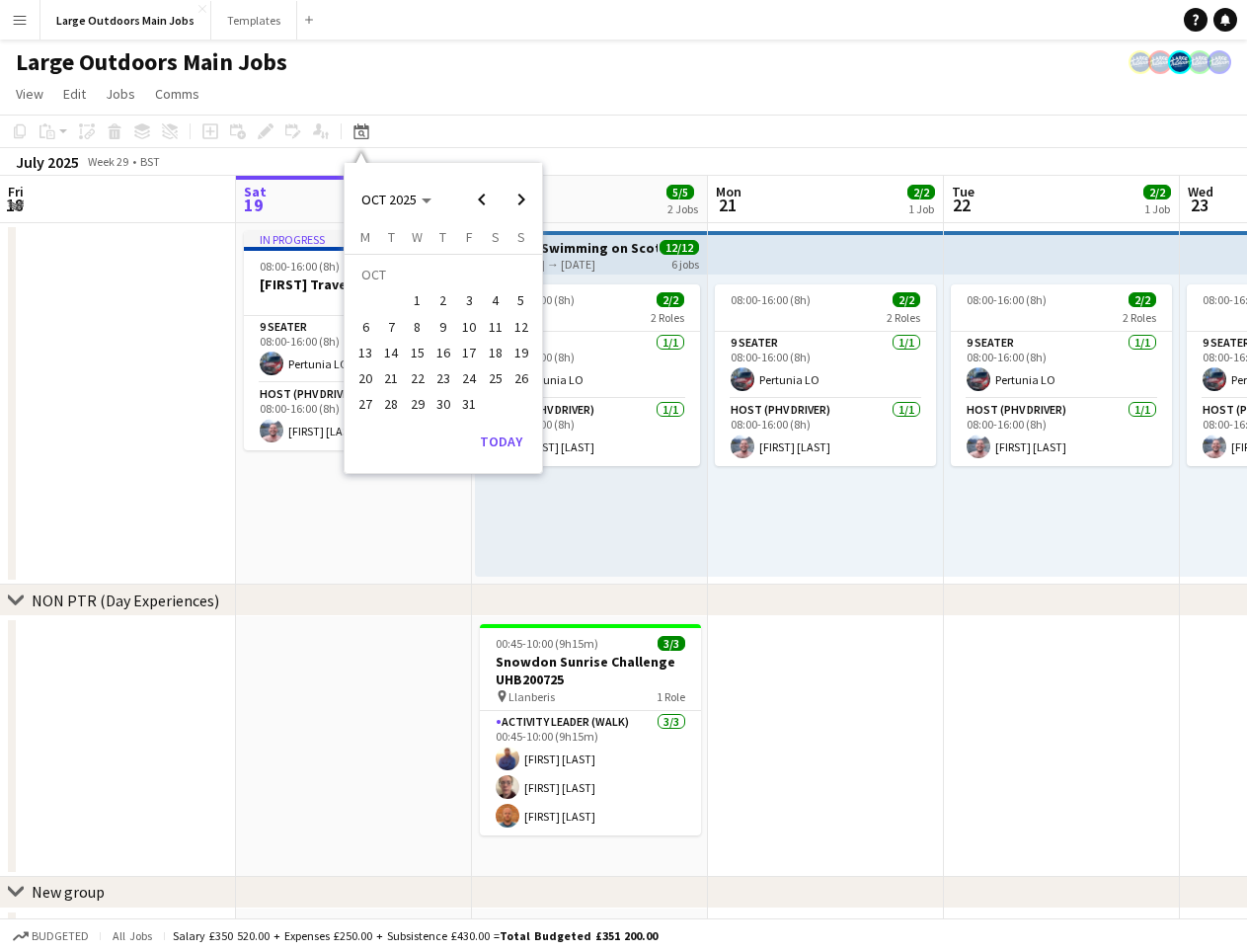 click on "4" at bounding box center (496, 301) 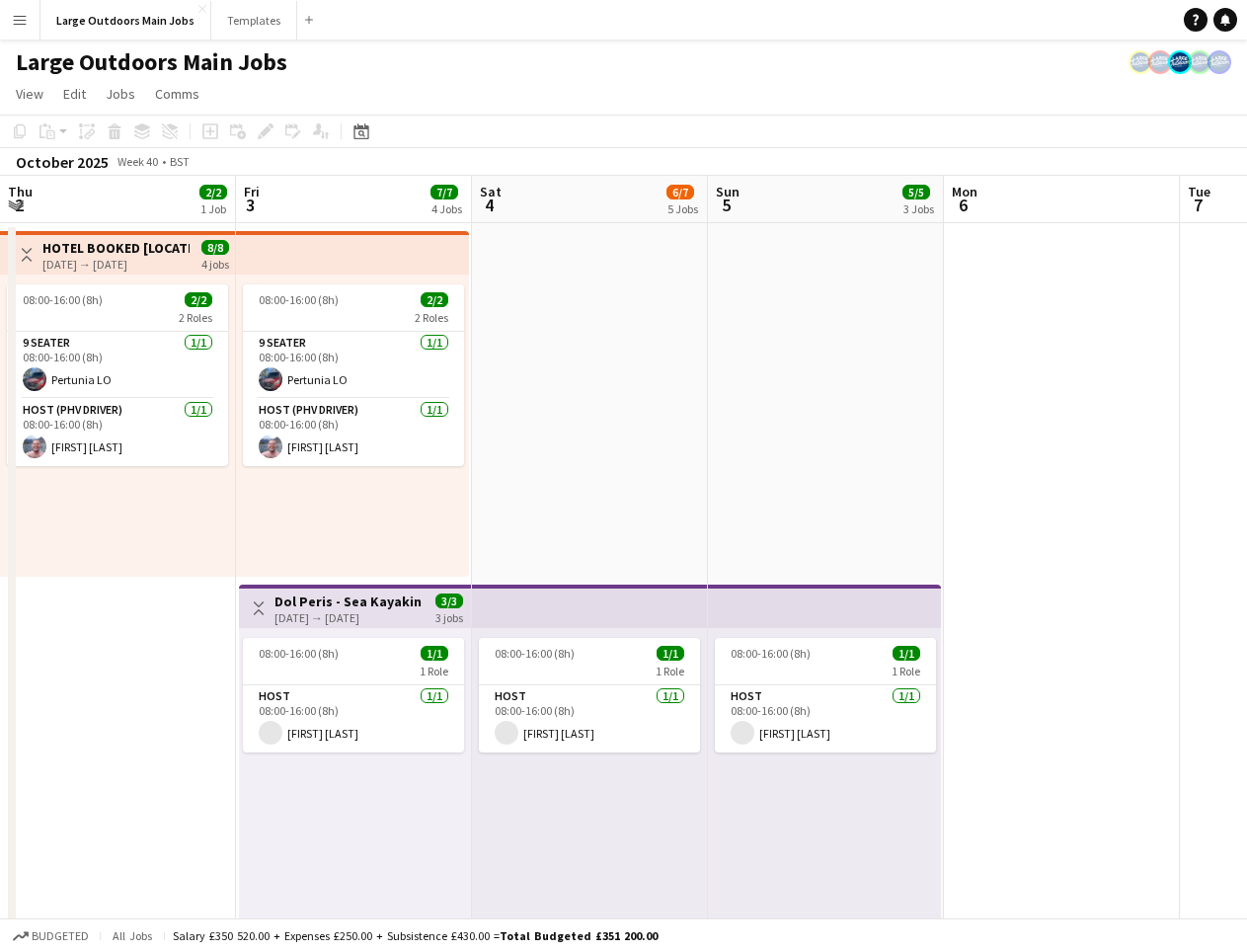 scroll, scrollTop: 0, scrollLeft: 679, axis: horizontal 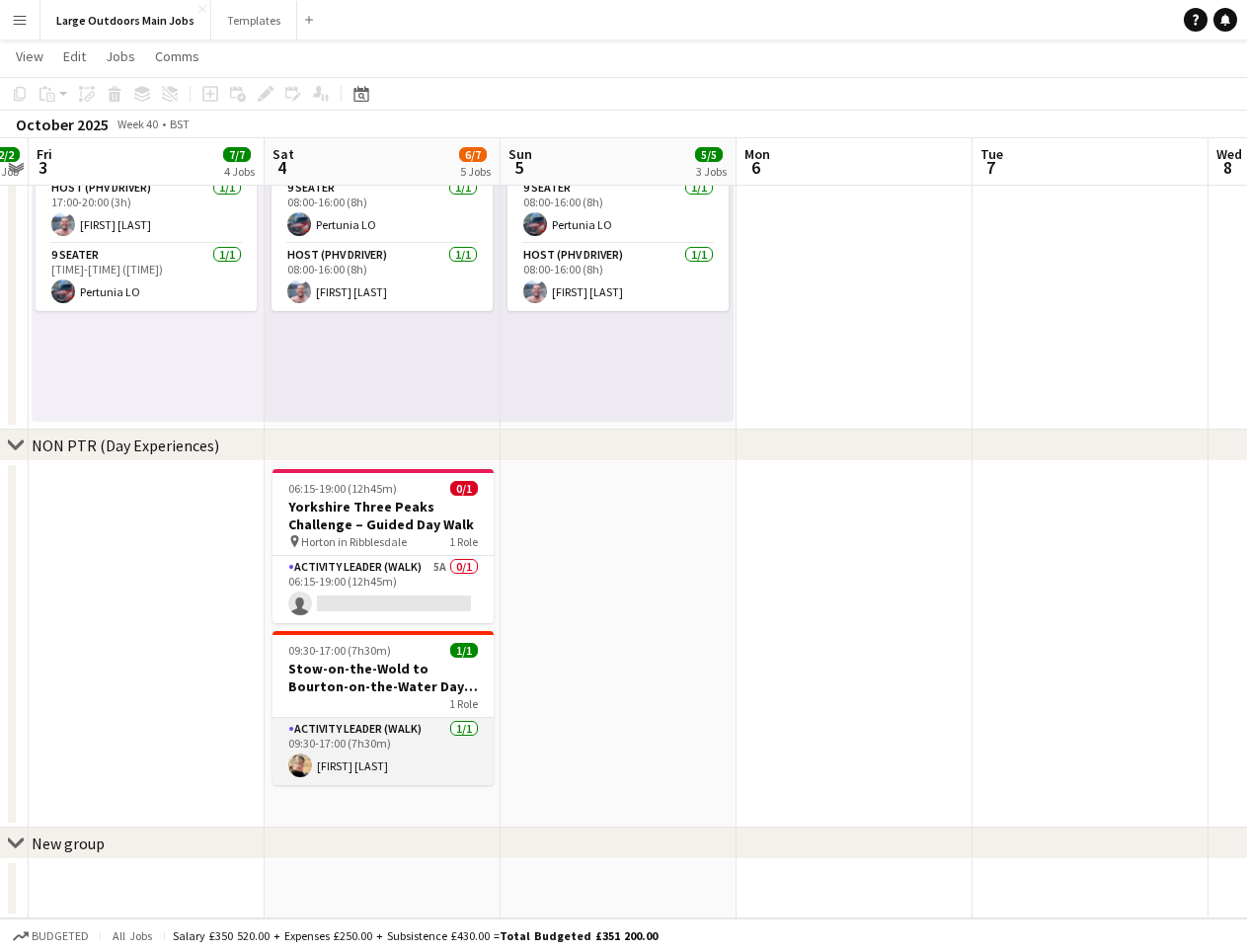 click on "Activity Leader (Walk)   1/1   [HH]:[MM]-[HH]:[MM] ([TIME])
[FIRST] [LAST]" at bounding box center [383, 752] 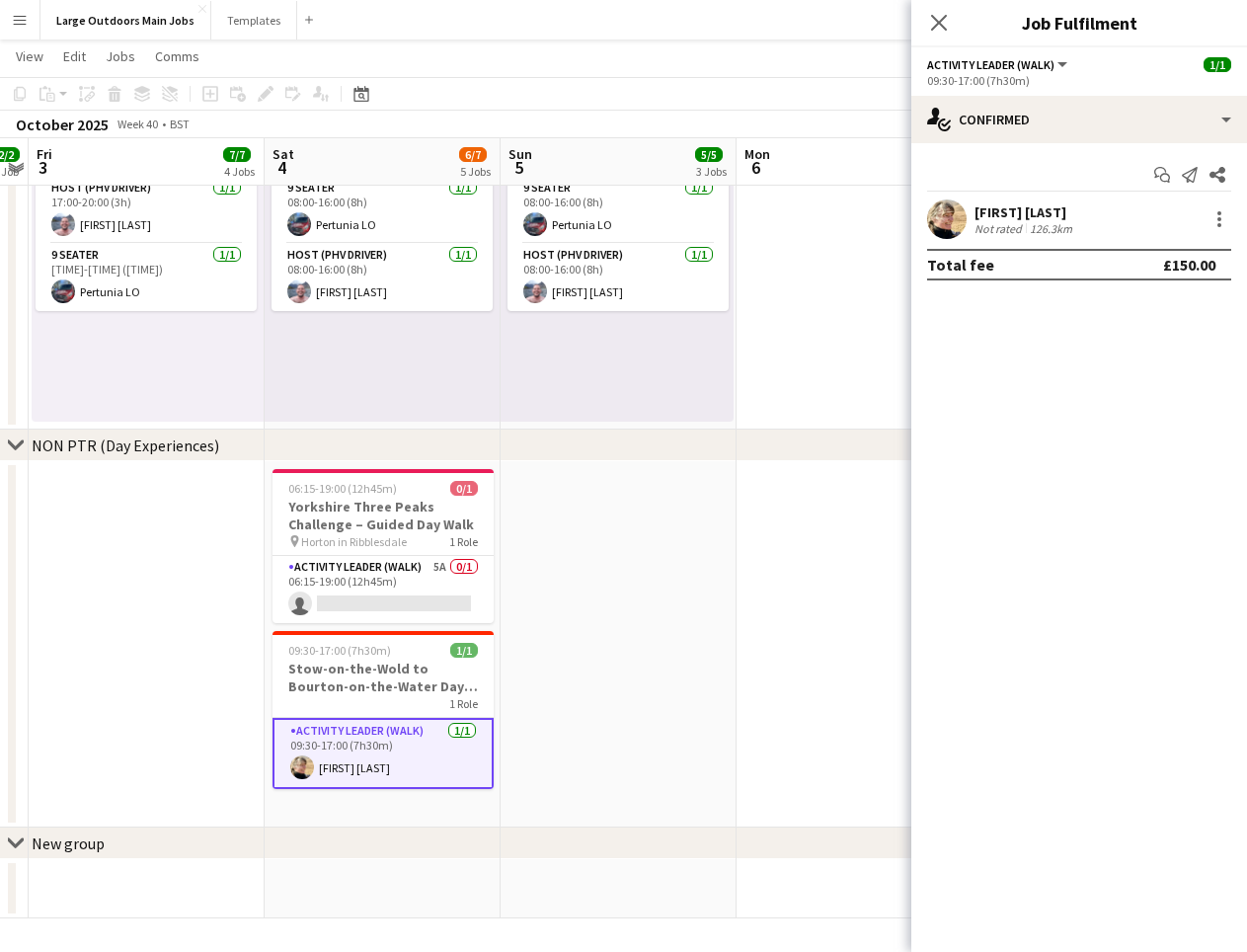 click on "[FIRST] [LAST]" at bounding box center [1025, 212] 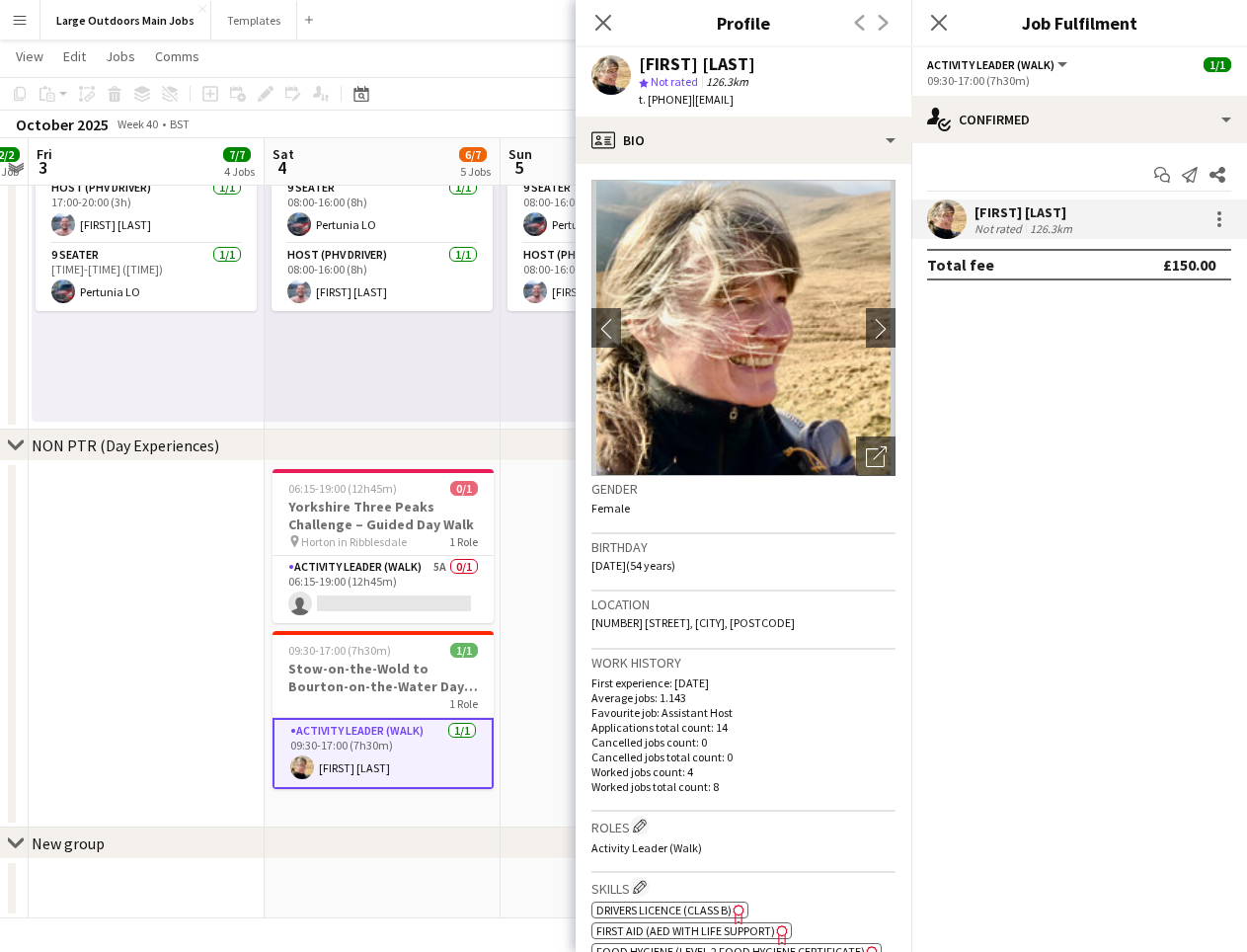 drag, startPoint x: 733, startPoint y: 99, endPoint x: 856, endPoint y: 103, distance: 123.06502 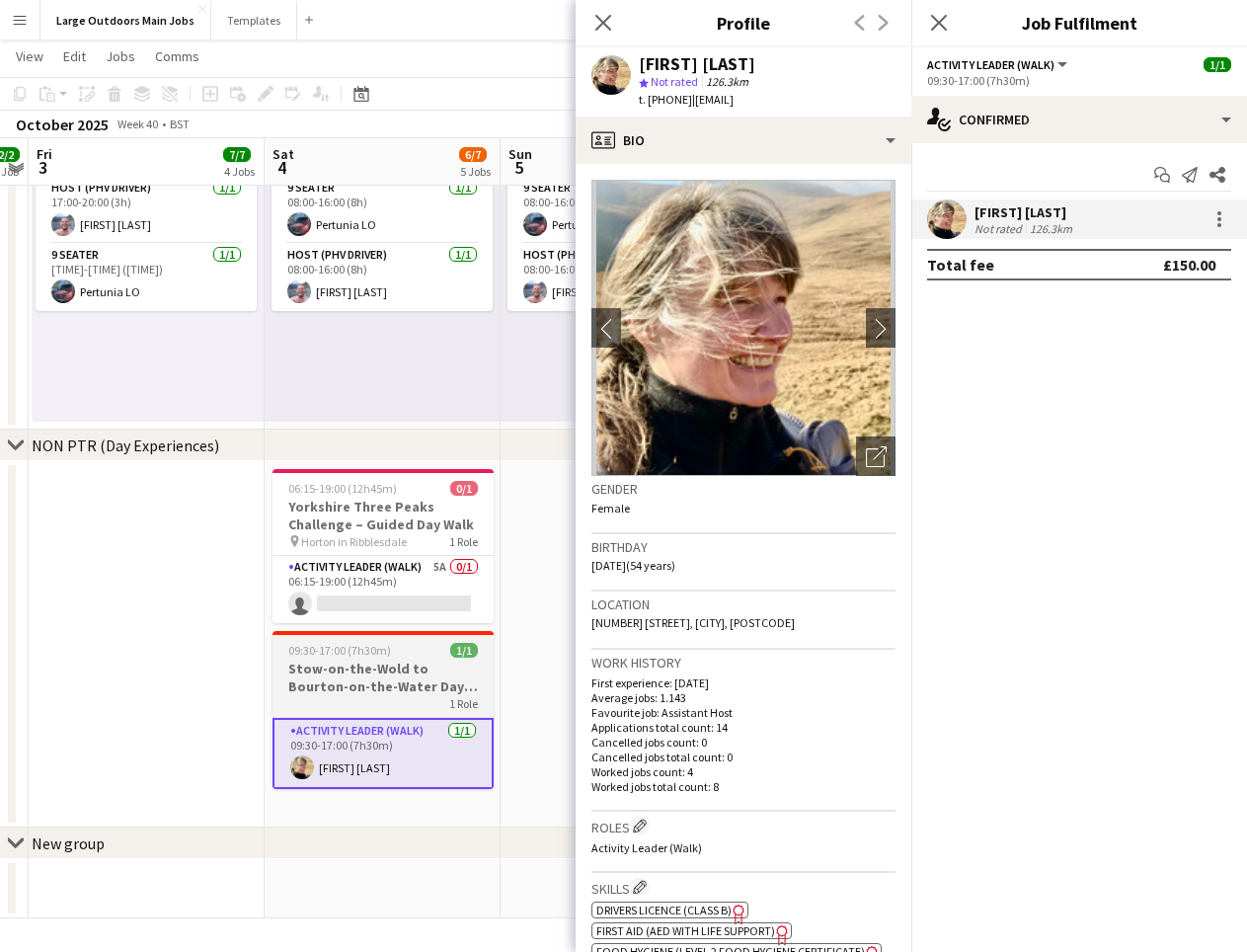 click on "Stow-on-the-Wold to Bourton-on-the-Water Day Walk – Cotswolds" at bounding box center [383, 677] 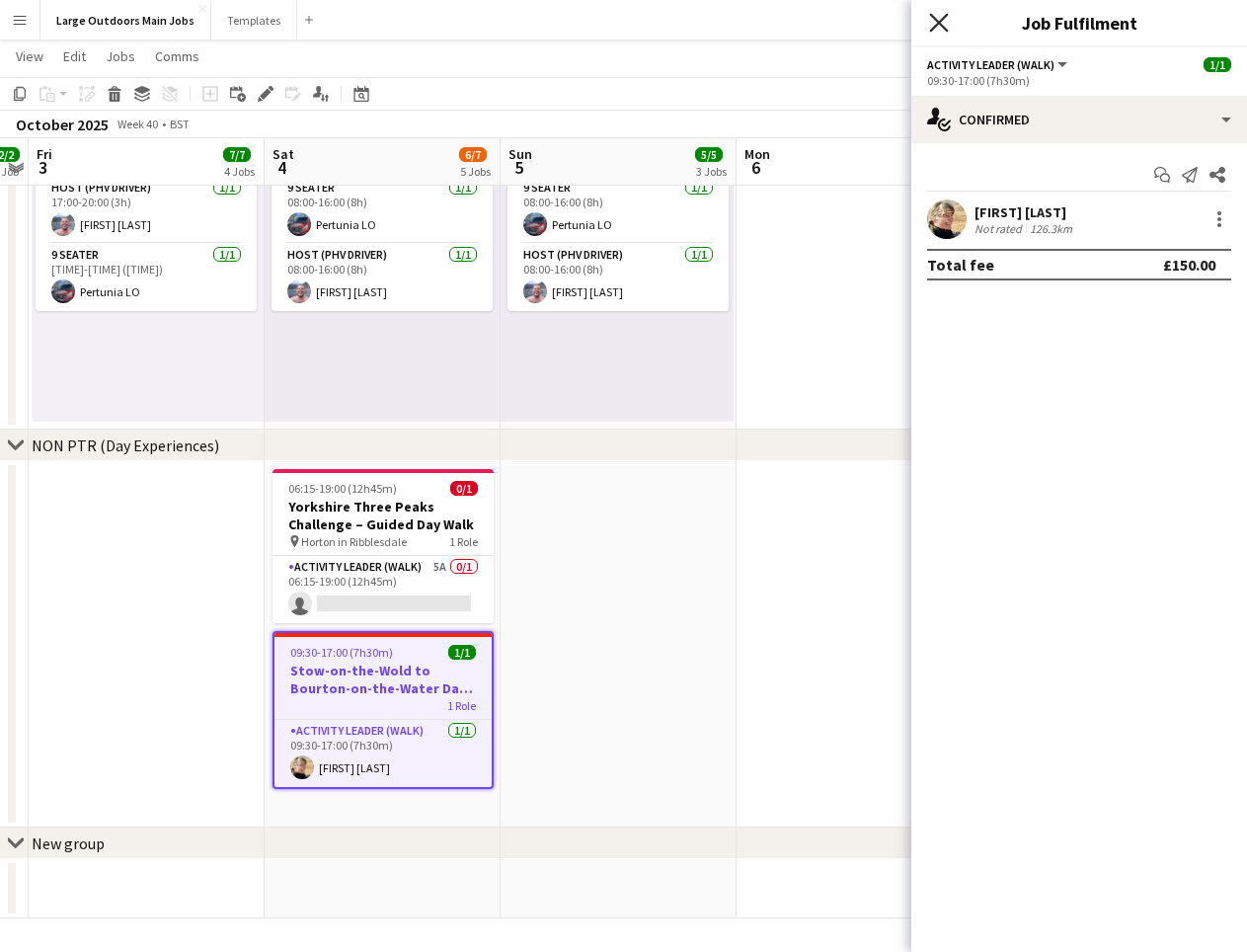 click on "Close pop-in" 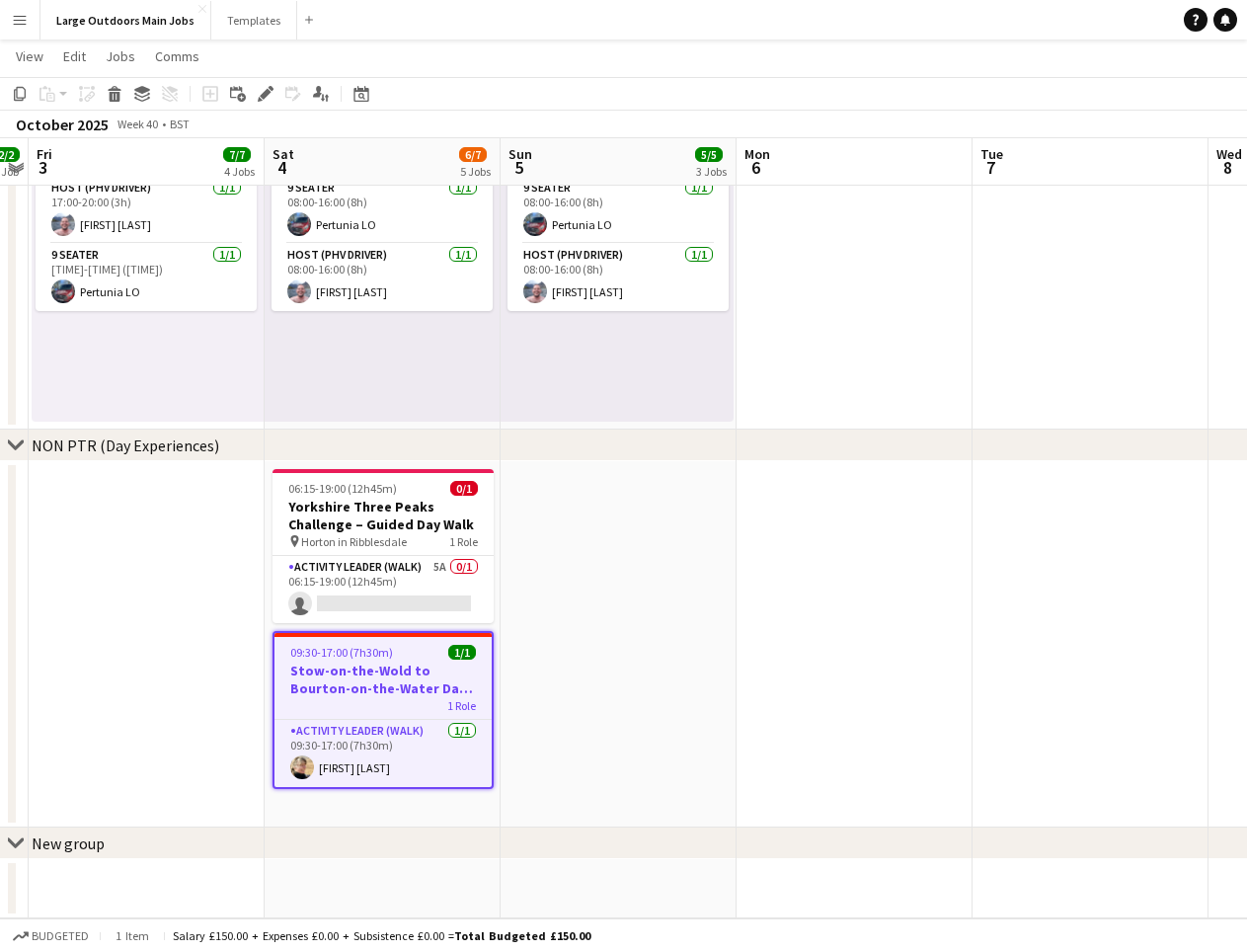 scroll, scrollTop: 0, scrollLeft: 0, axis: both 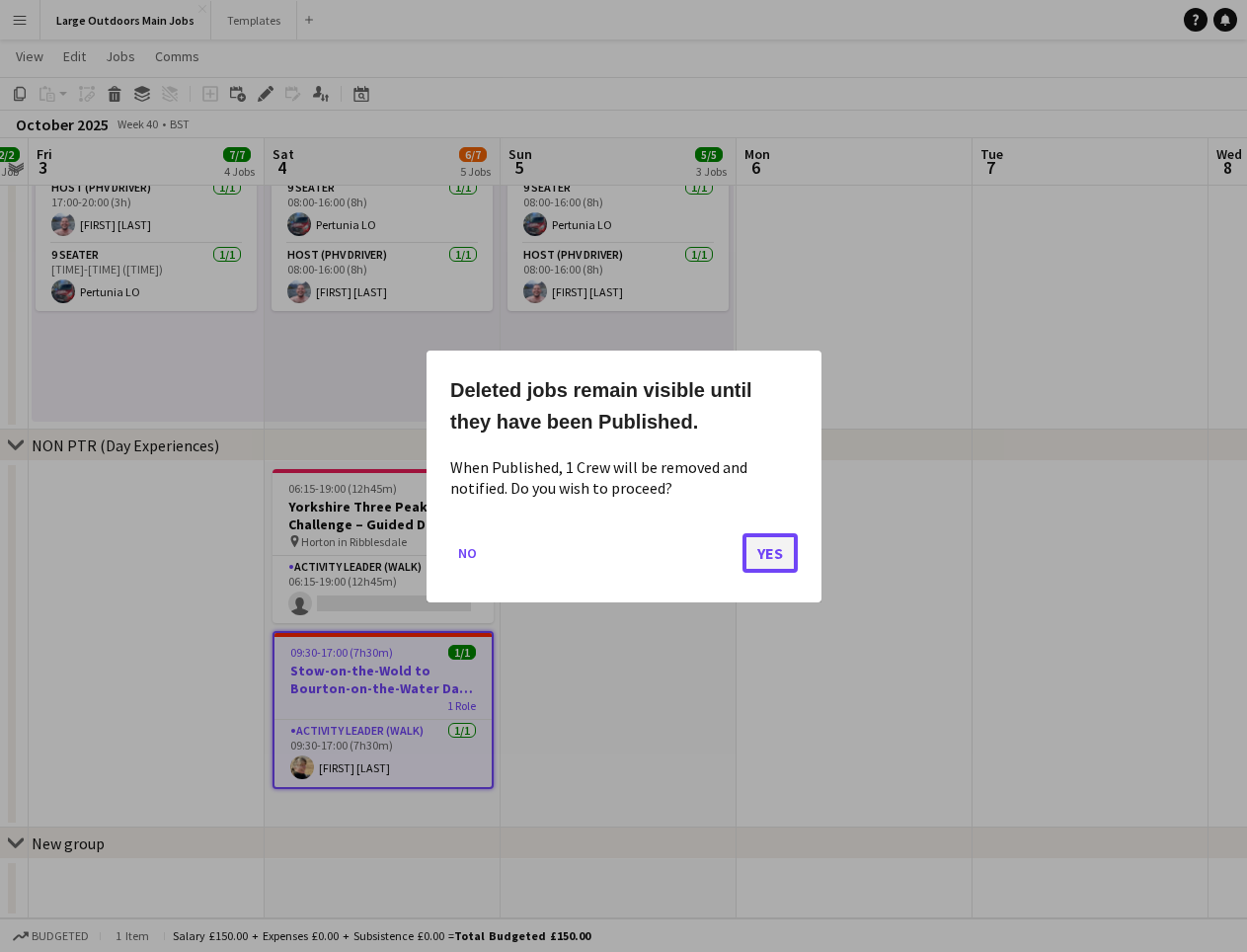 click on "Yes" 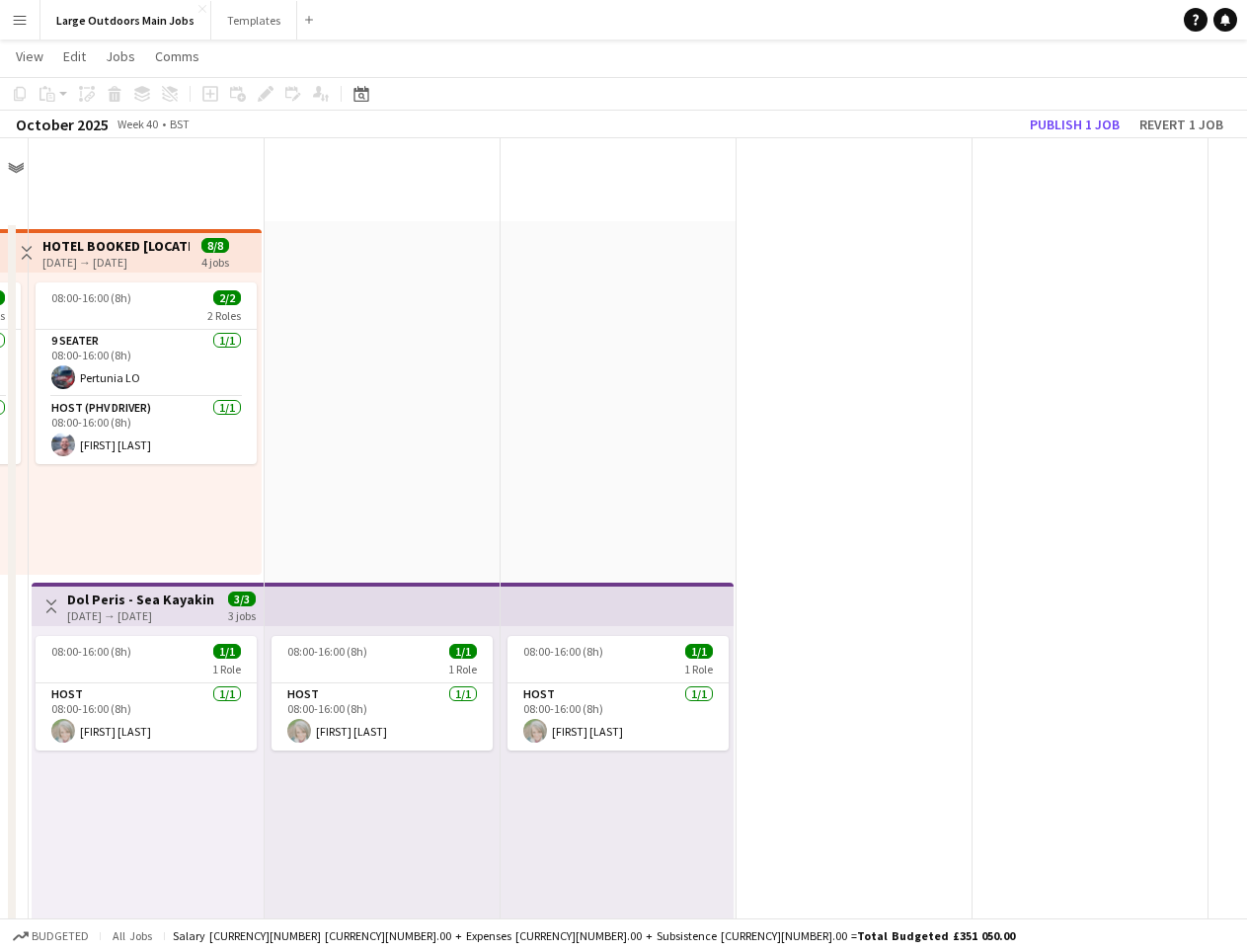 scroll, scrollTop: 1214, scrollLeft: 0, axis: vertical 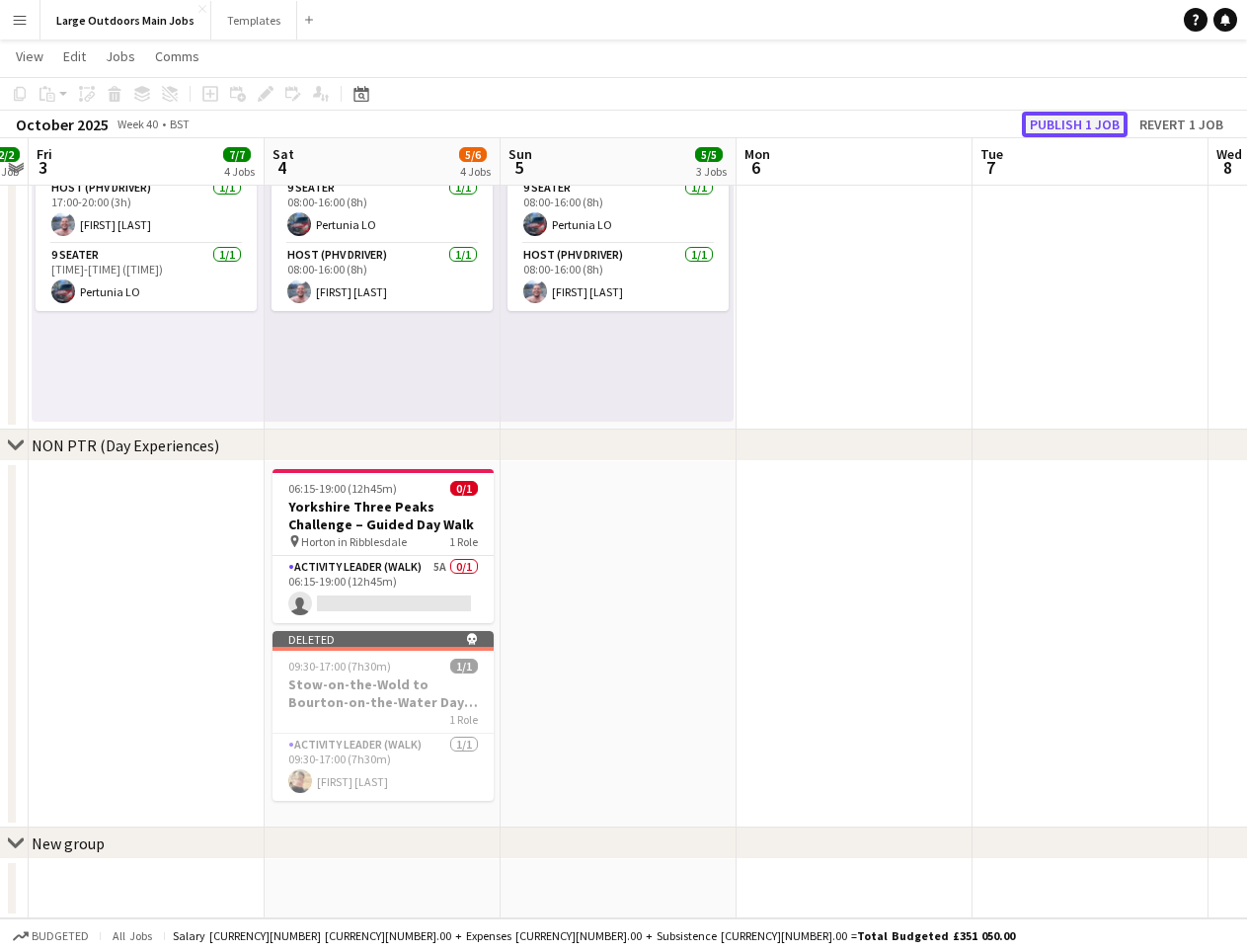 click on "Publish 1 job" 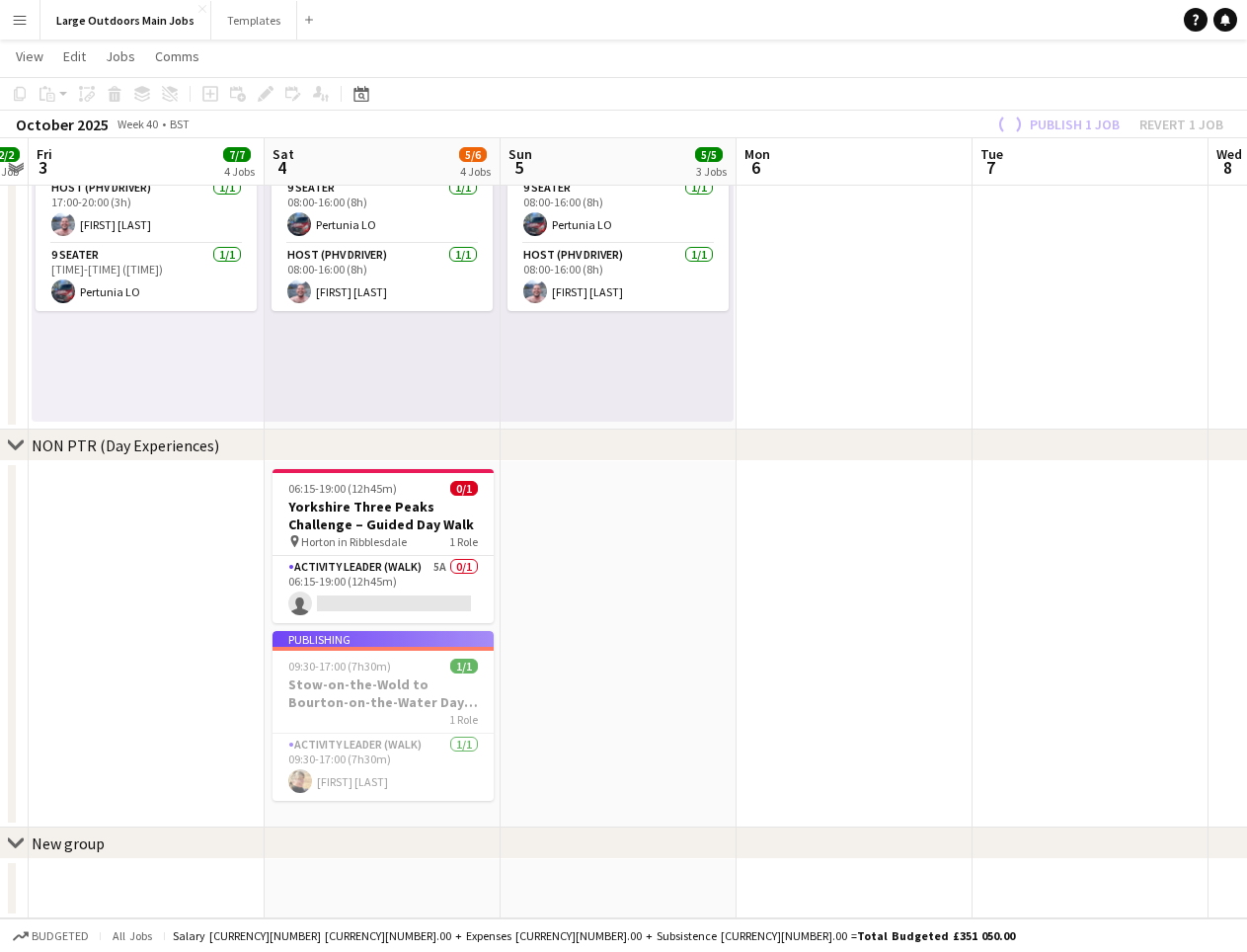 scroll, scrollTop: 1107, scrollLeft: 0, axis: vertical 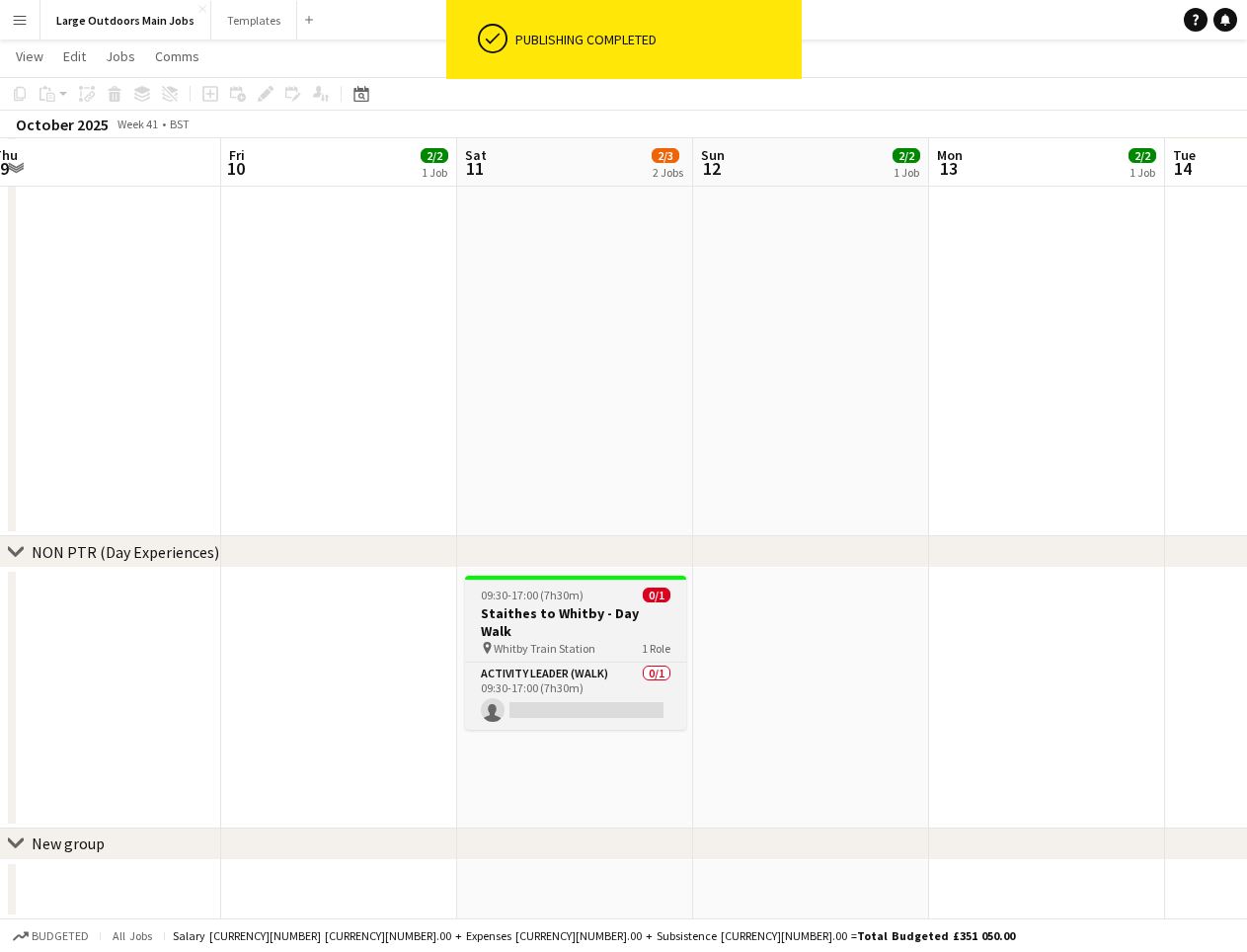 click on "09:30-17:00 (7h30m)" at bounding box center [532, 595] 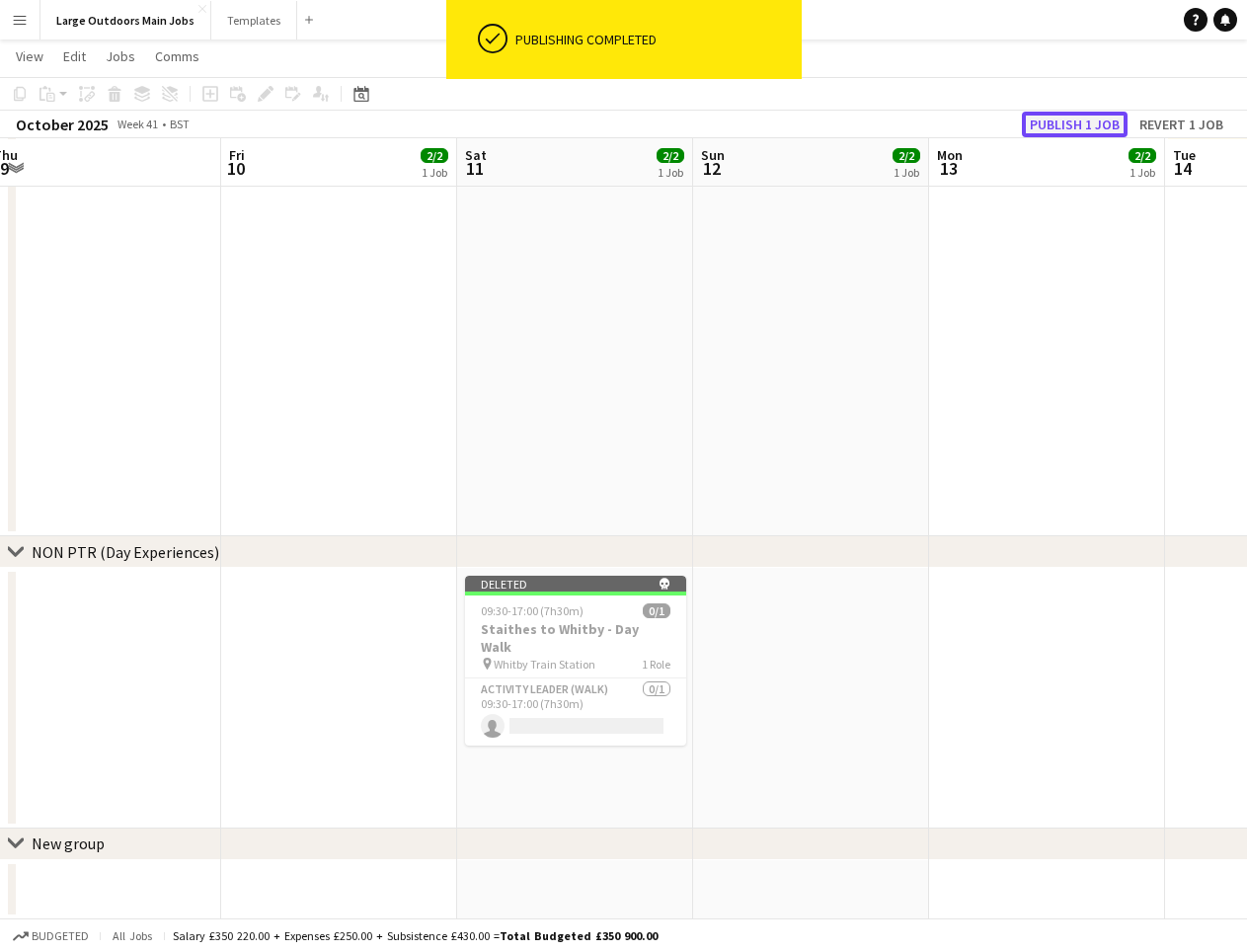 click on "Publish 1 job" 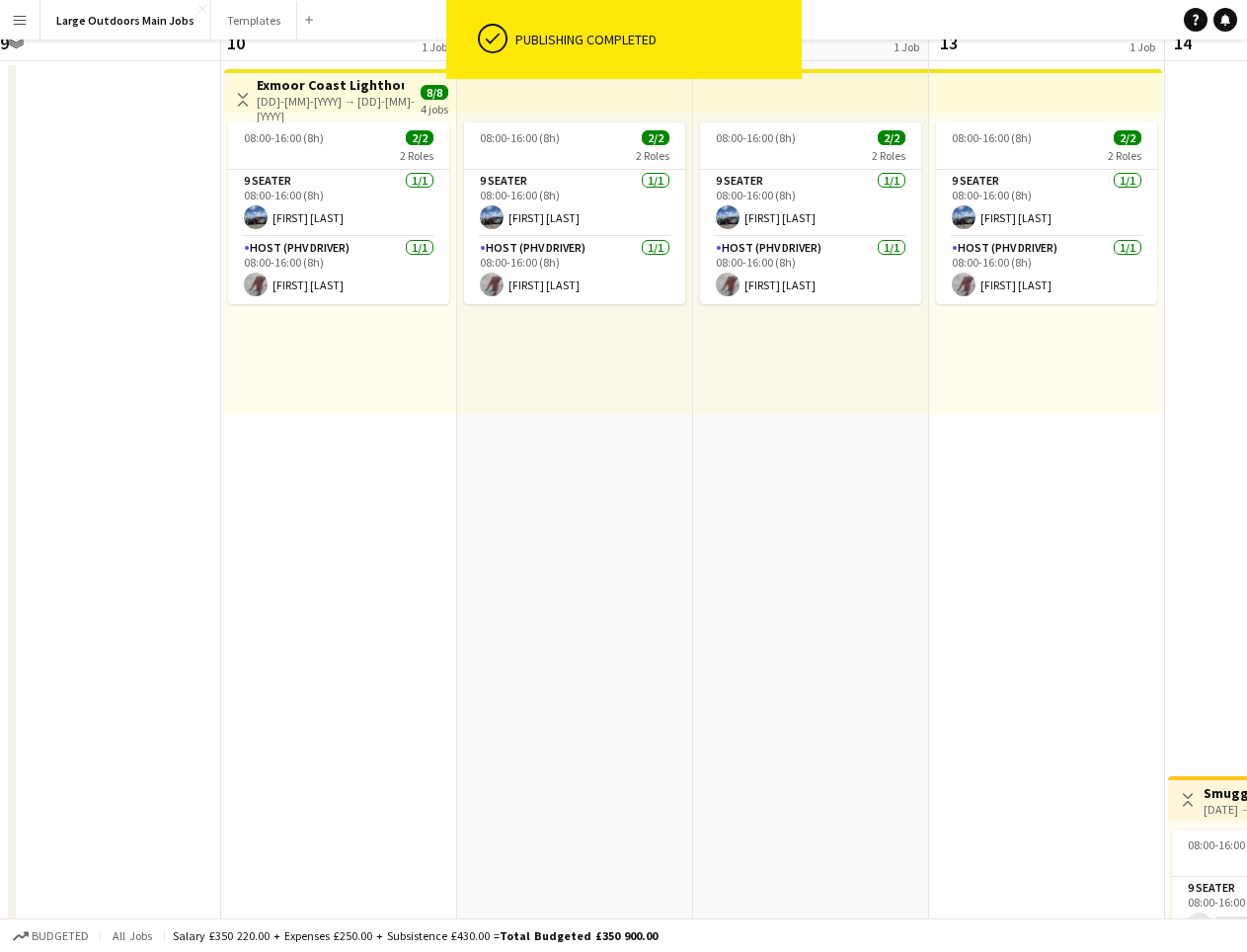 scroll, scrollTop: 0, scrollLeft: 0, axis: both 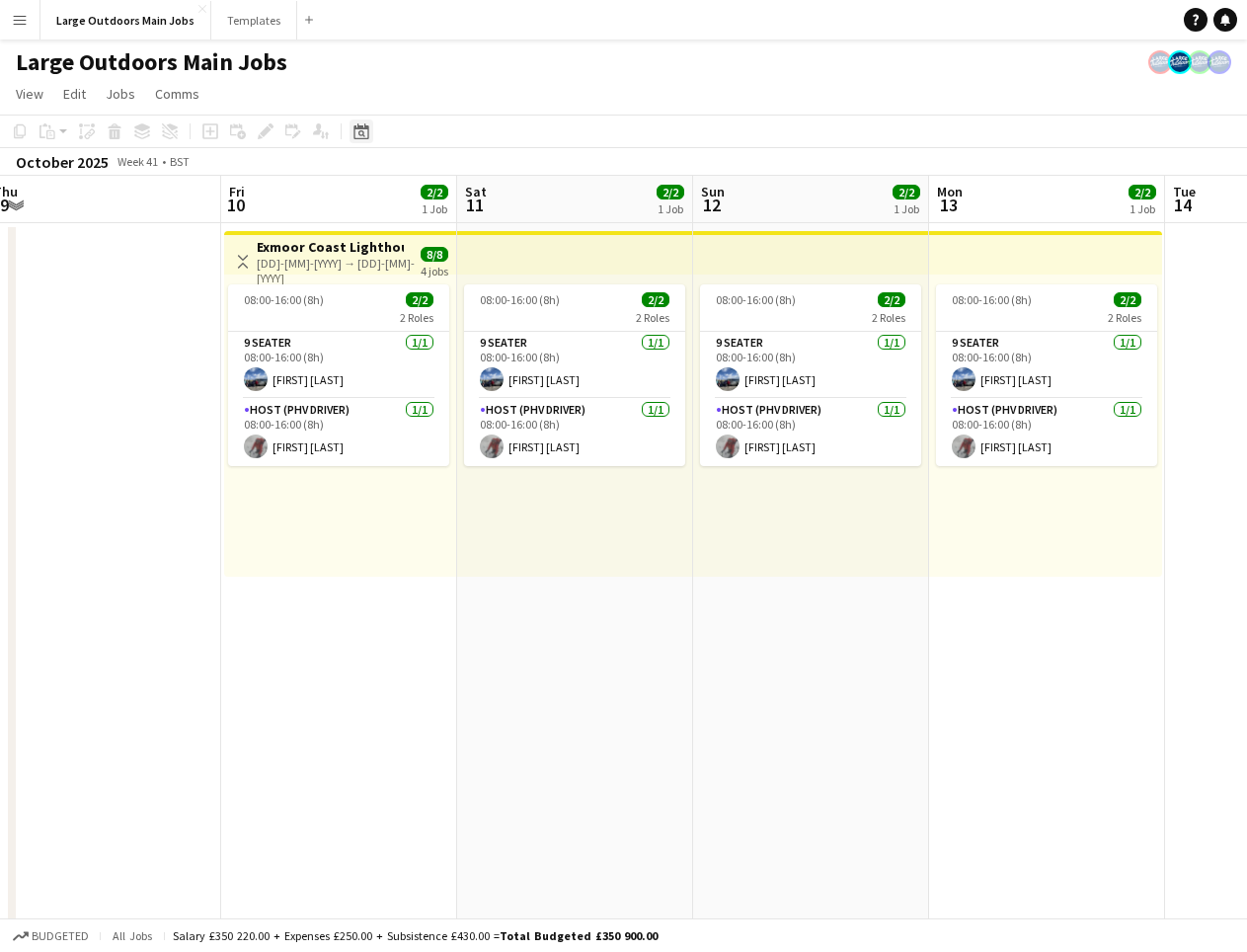 click 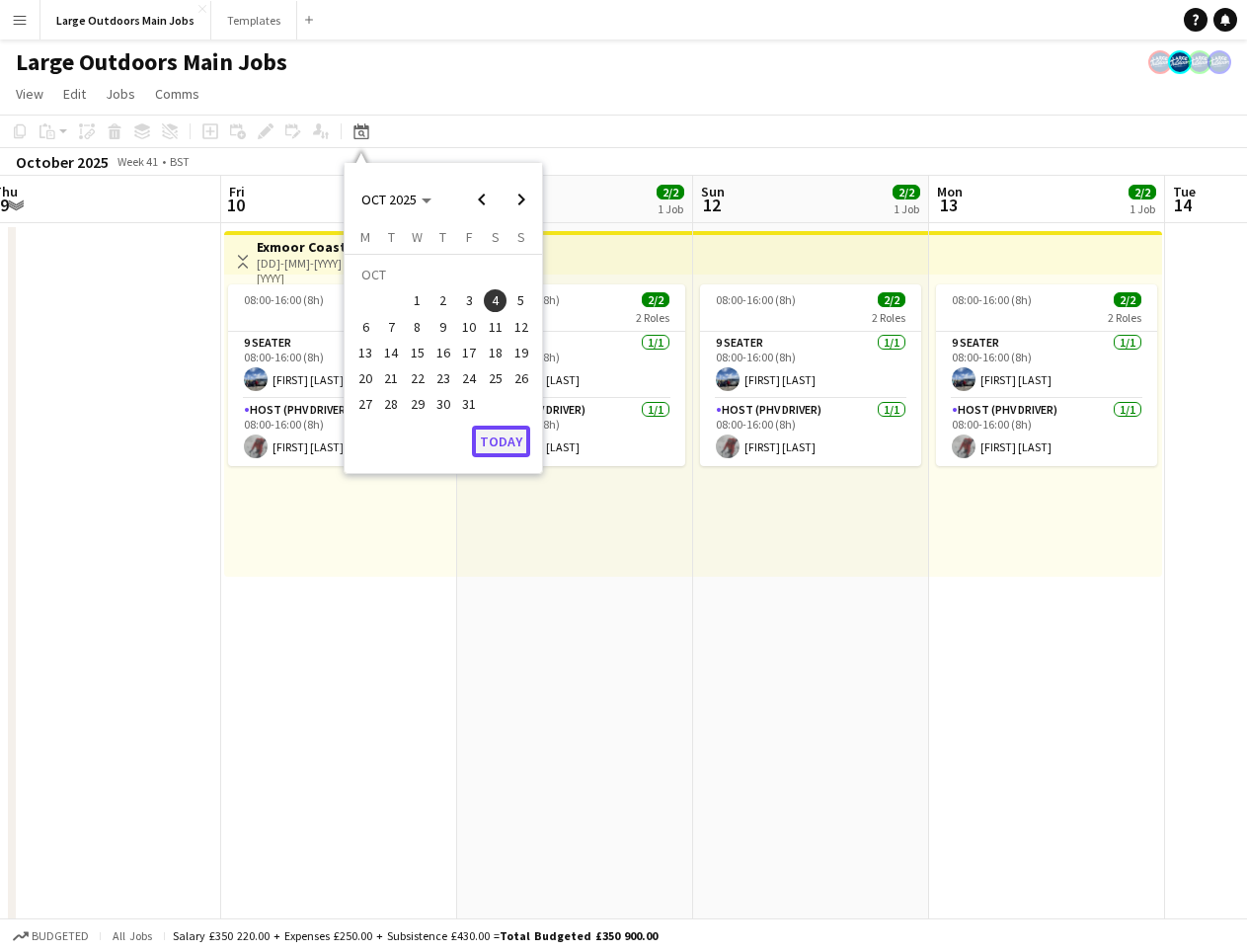 click on "Today" at bounding box center (501, 441) 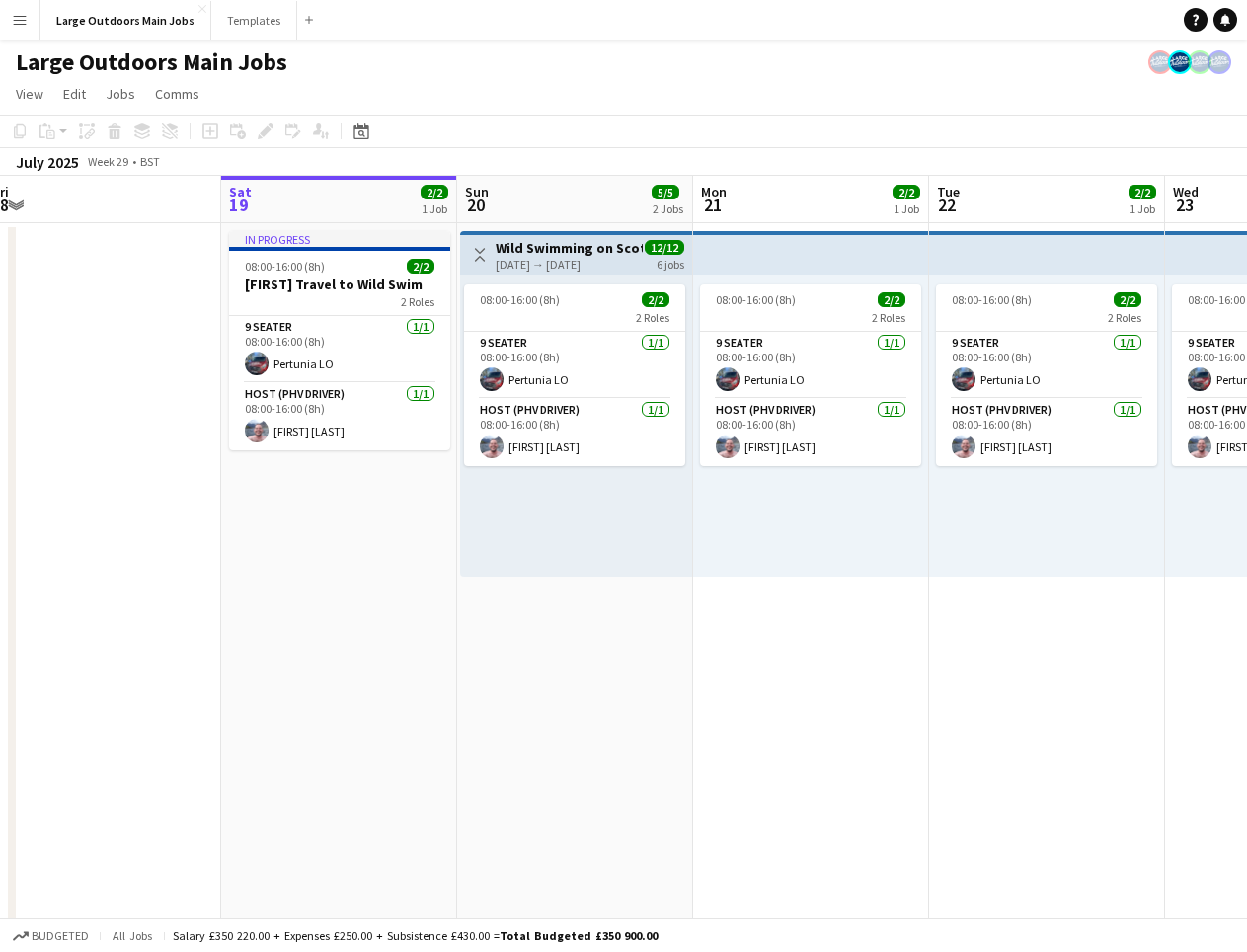 scroll, scrollTop: 0, scrollLeft: 679, axis: horizontal 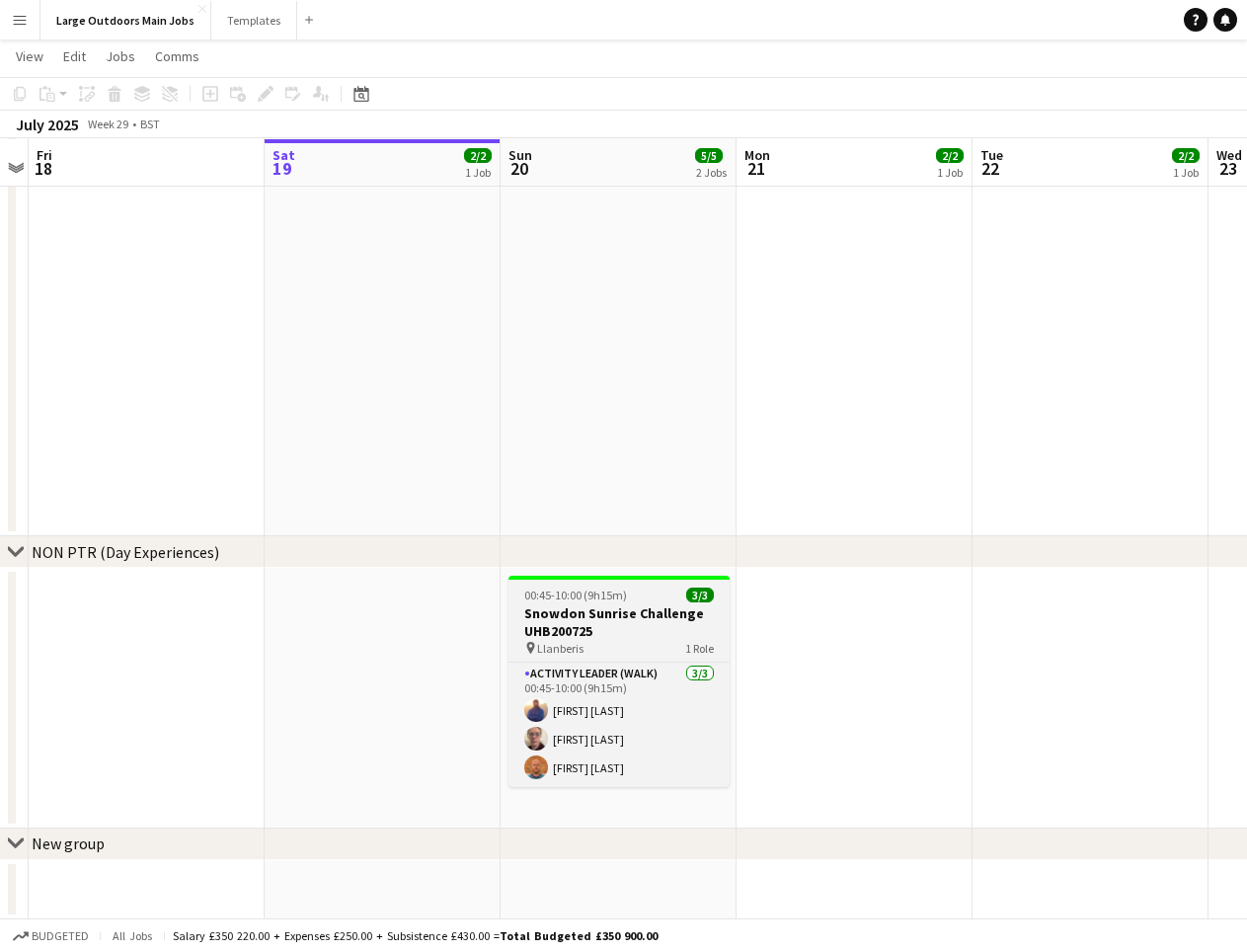 click on "00:45-10:00 (9h15m)" at bounding box center [576, 595] 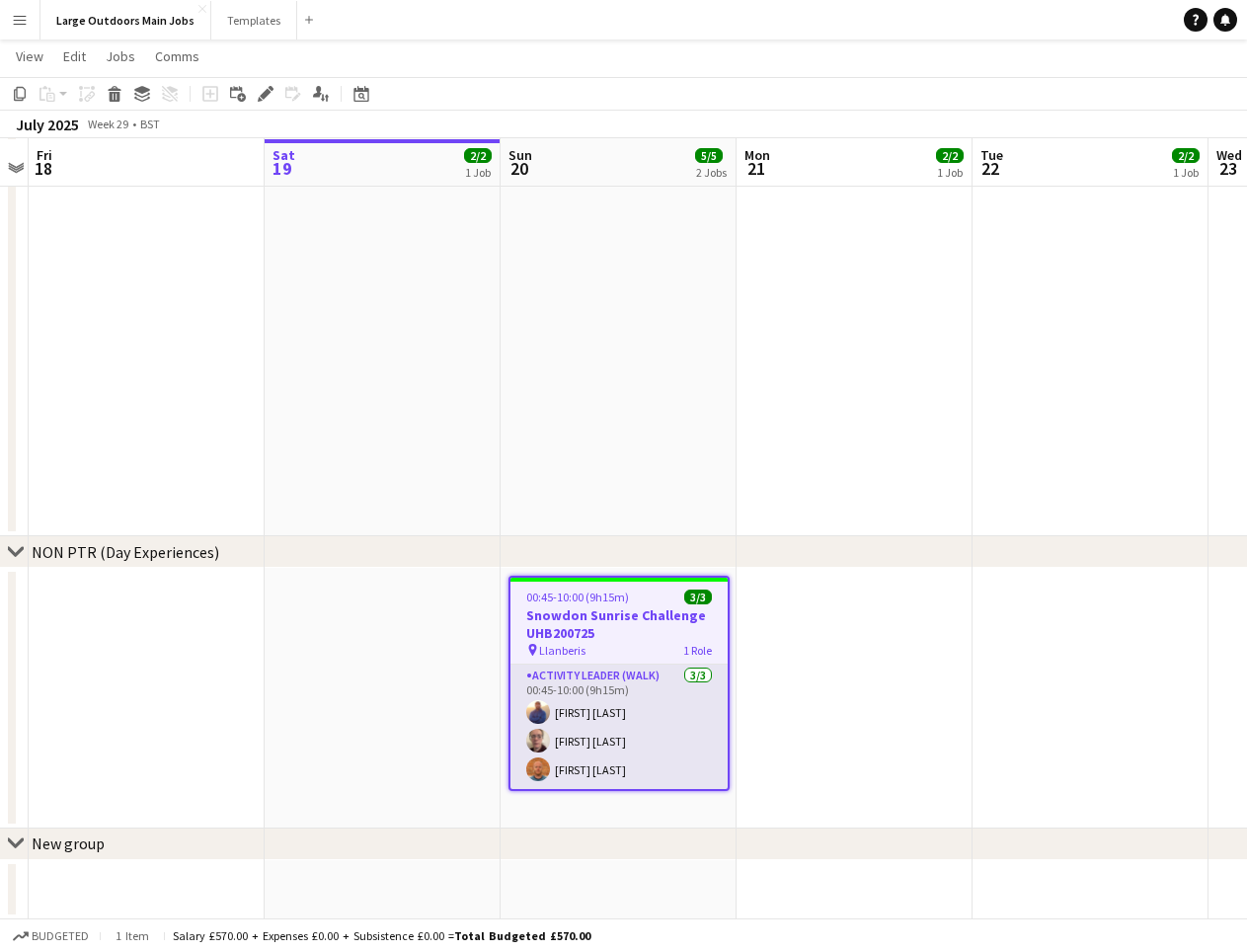 click on "Activity Leader (Walk)   [NUMBER]/[NUMBER] [TIME]-[TIME] ([TIME])
[FIRST] [LAST] [FIRST] [LAST] [FIRST] [LAST]" at bounding box center (619, 727) 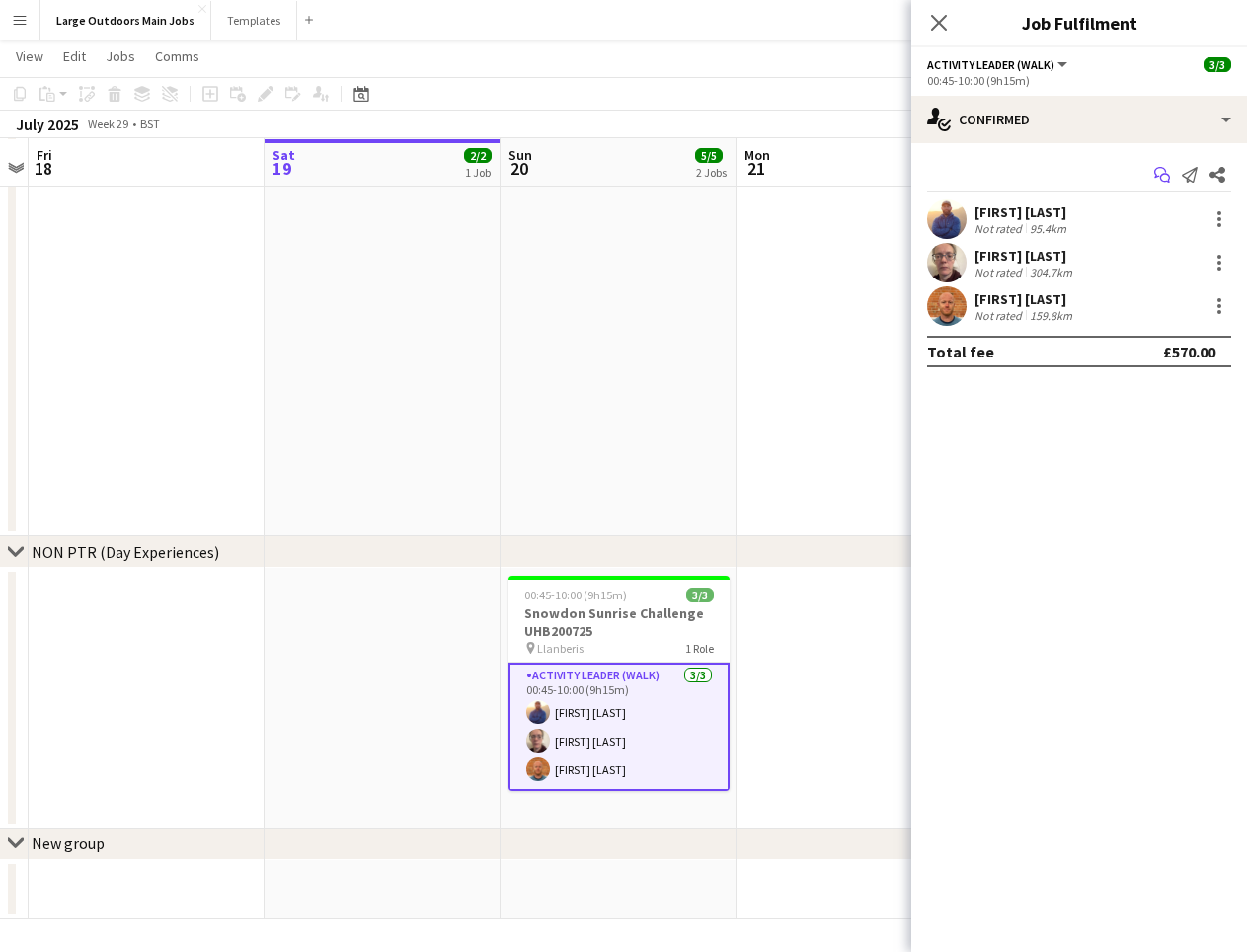 click on "Start chat" 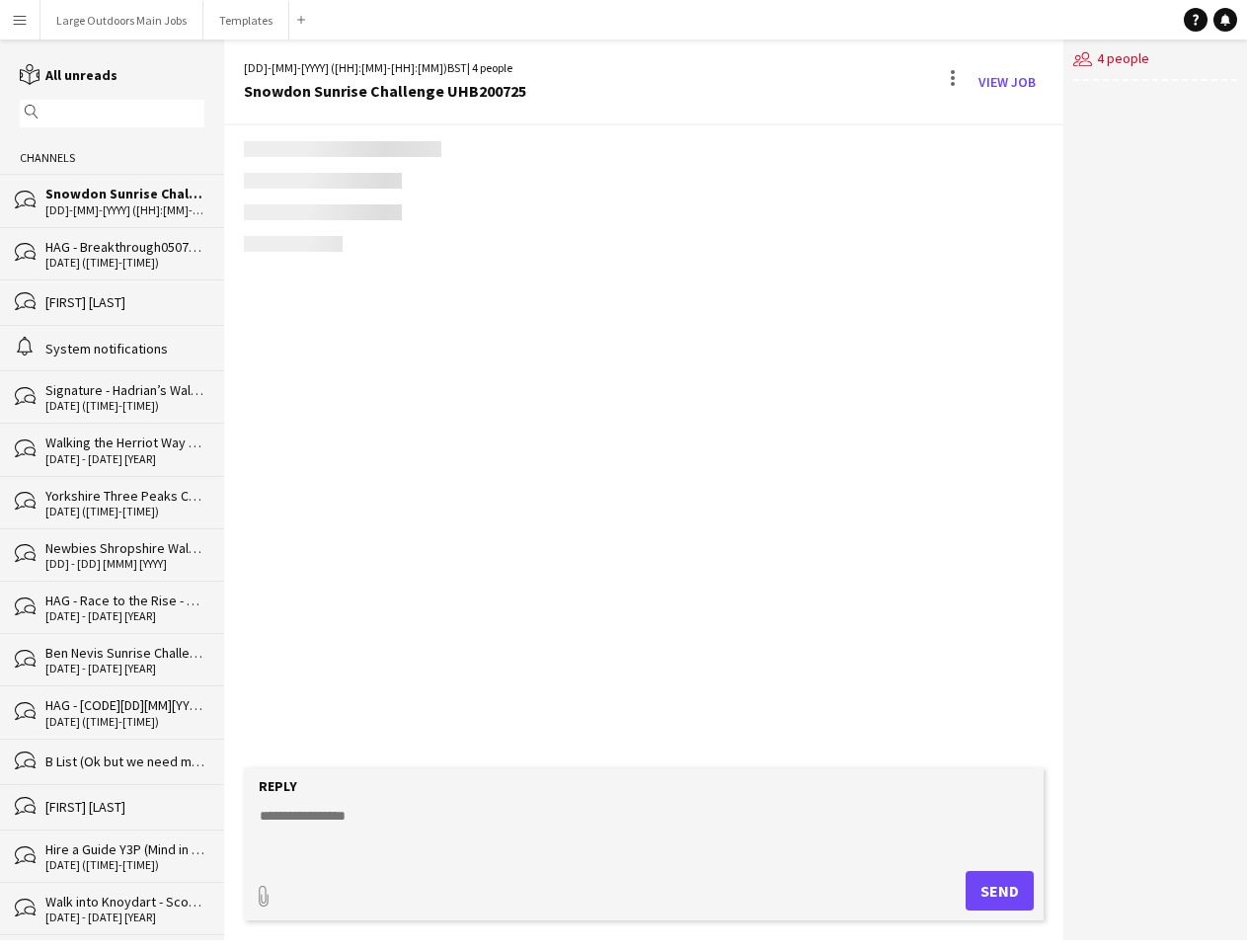 scroll, scrollTop: 0, scrollLeft: 0, axis: both 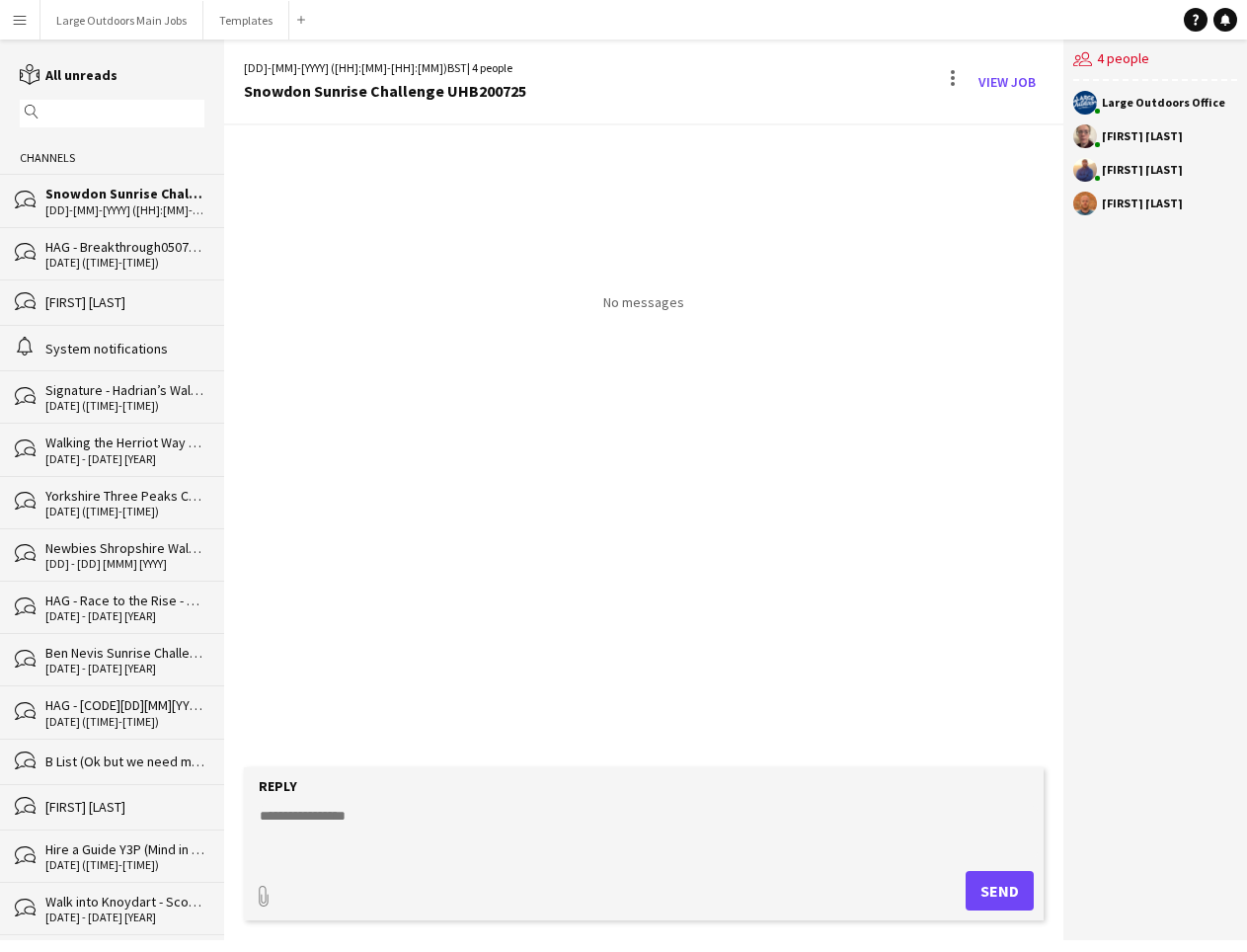 click 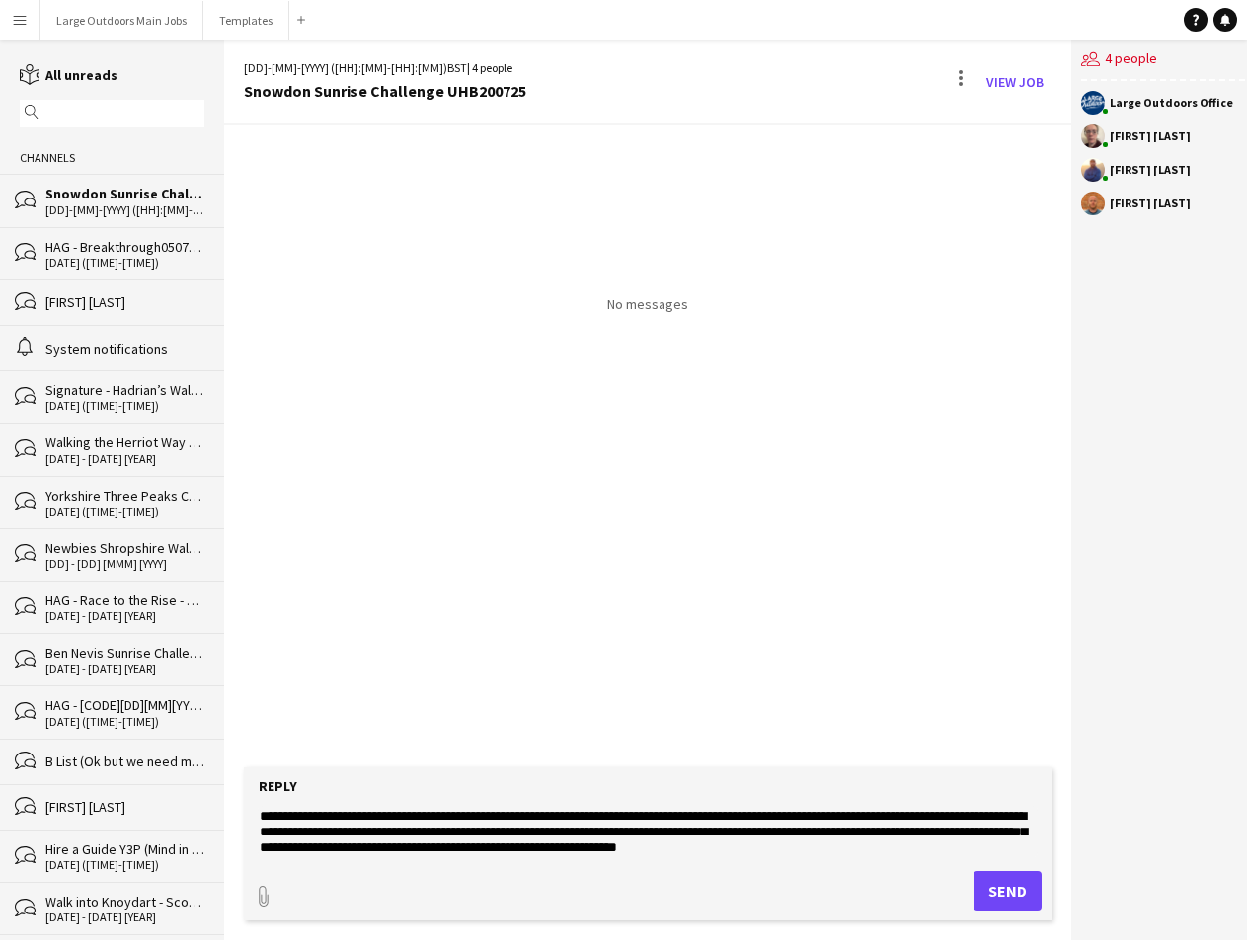 scroll, scrollTop: 31, scrollLeft: 0, axis: vertical 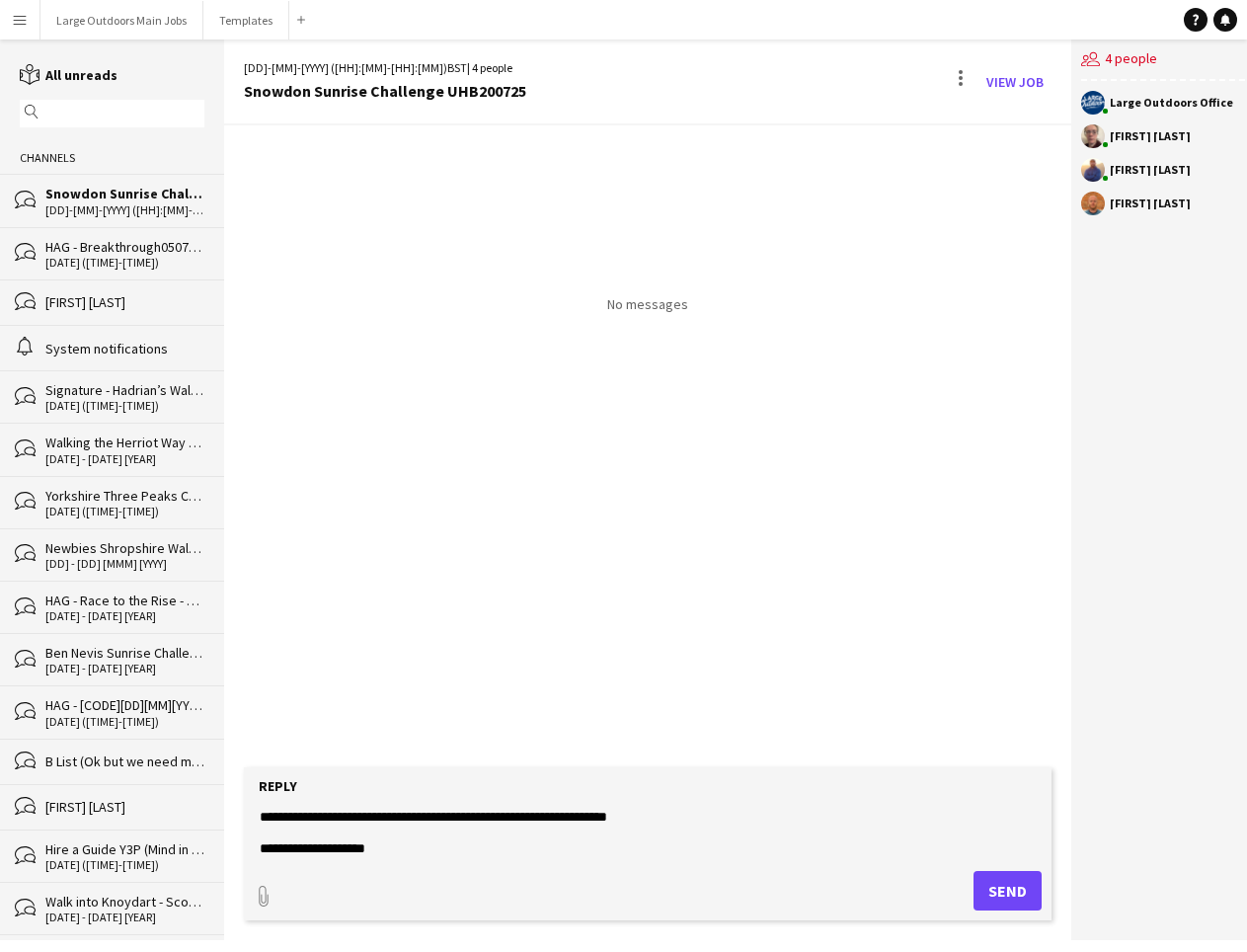 paste on "**********" 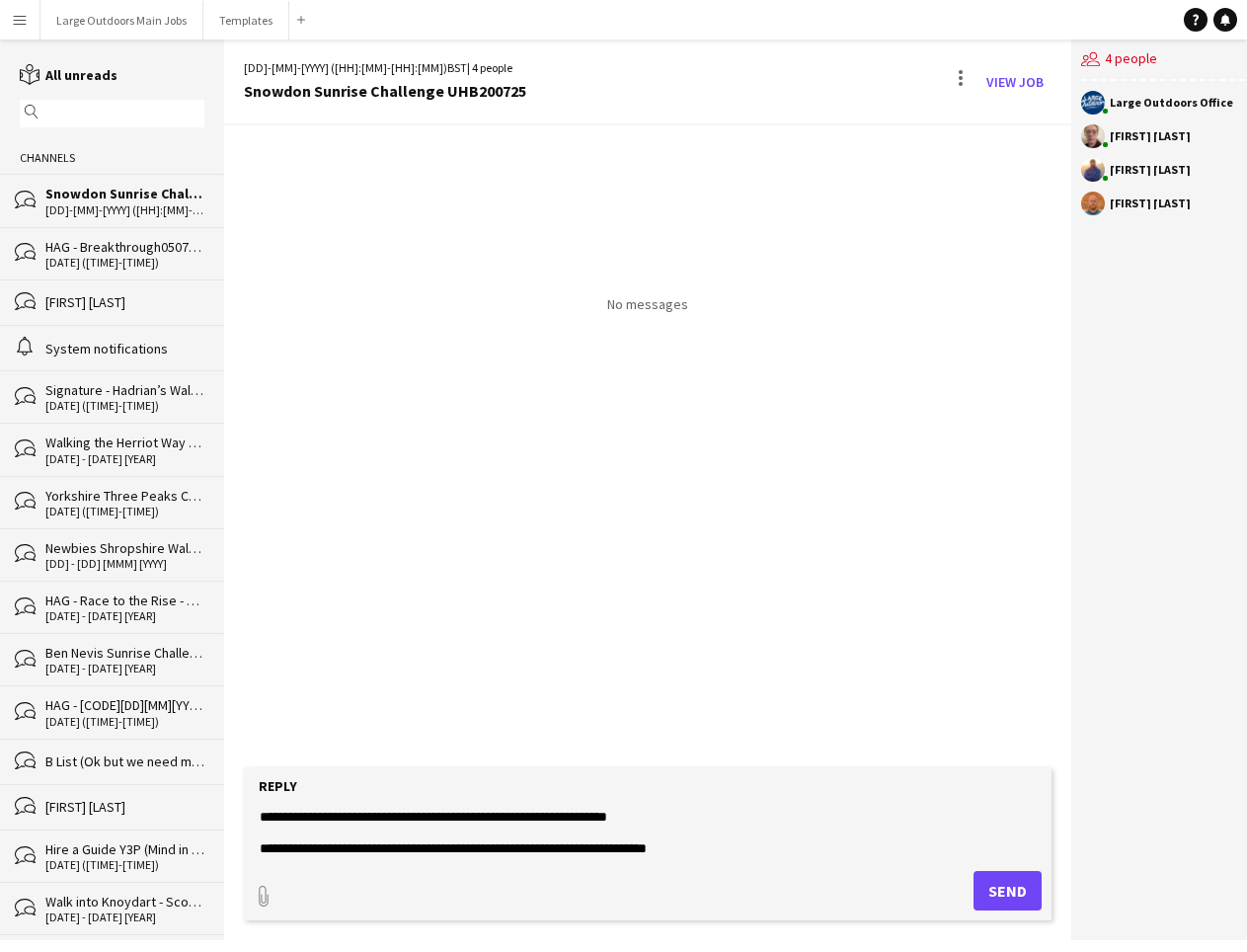 type on "**********" 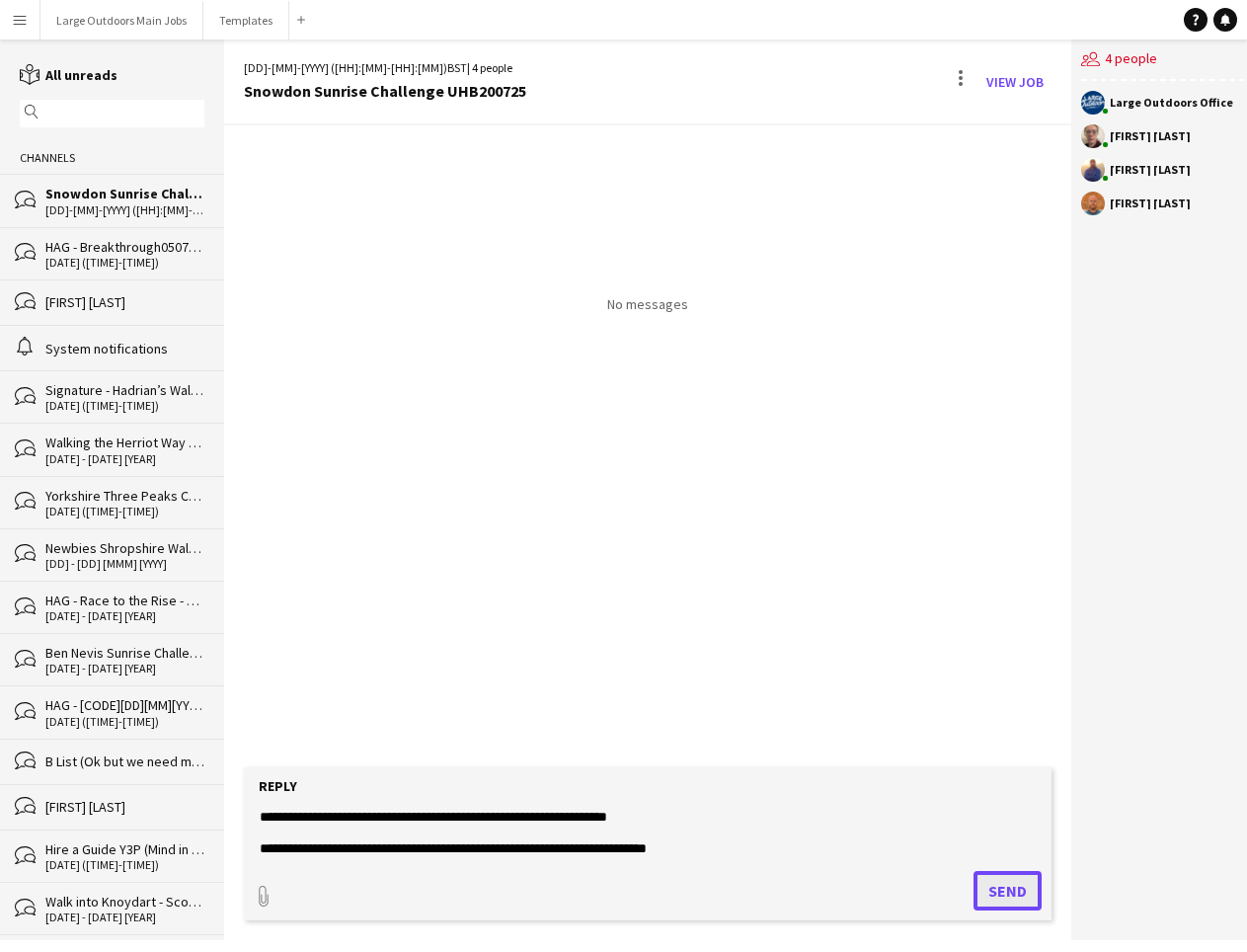 click on "Send" 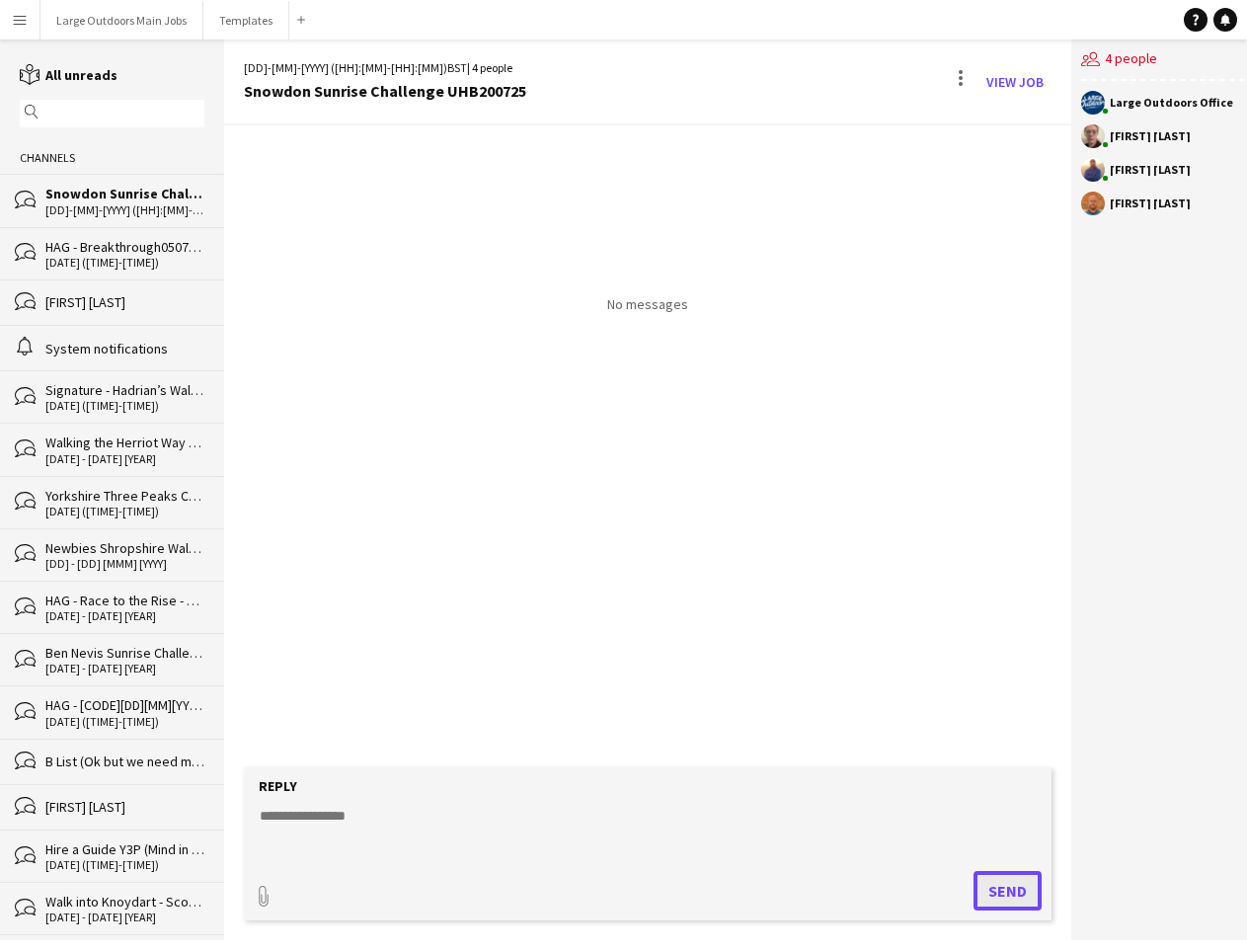 scroll, scrollTop: 0, scrollLeft: 0, axis: both 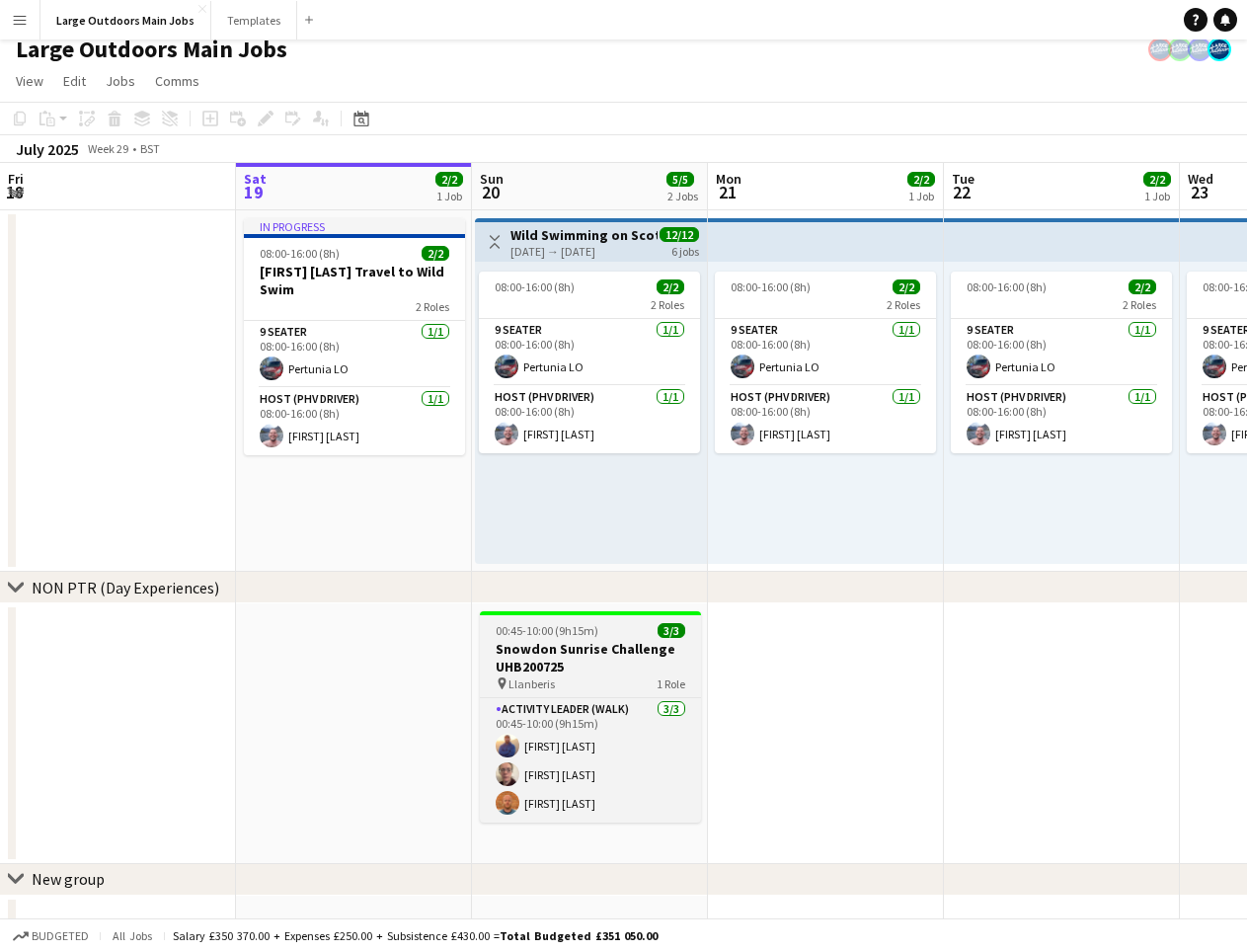 click on "Snowdon Sunrise Challenge UHB200725" at bounding box center (590, 658) 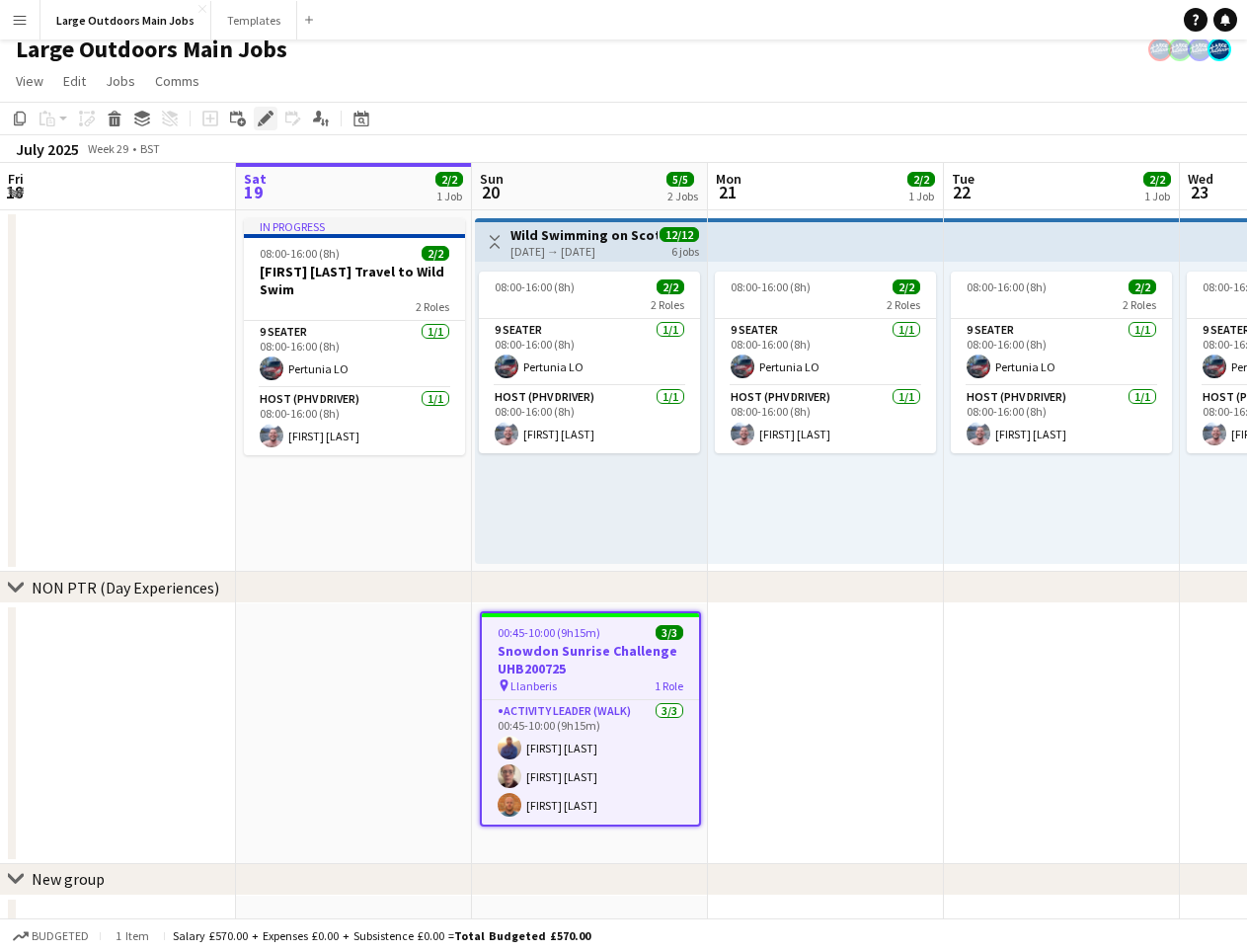 click on "Edit" 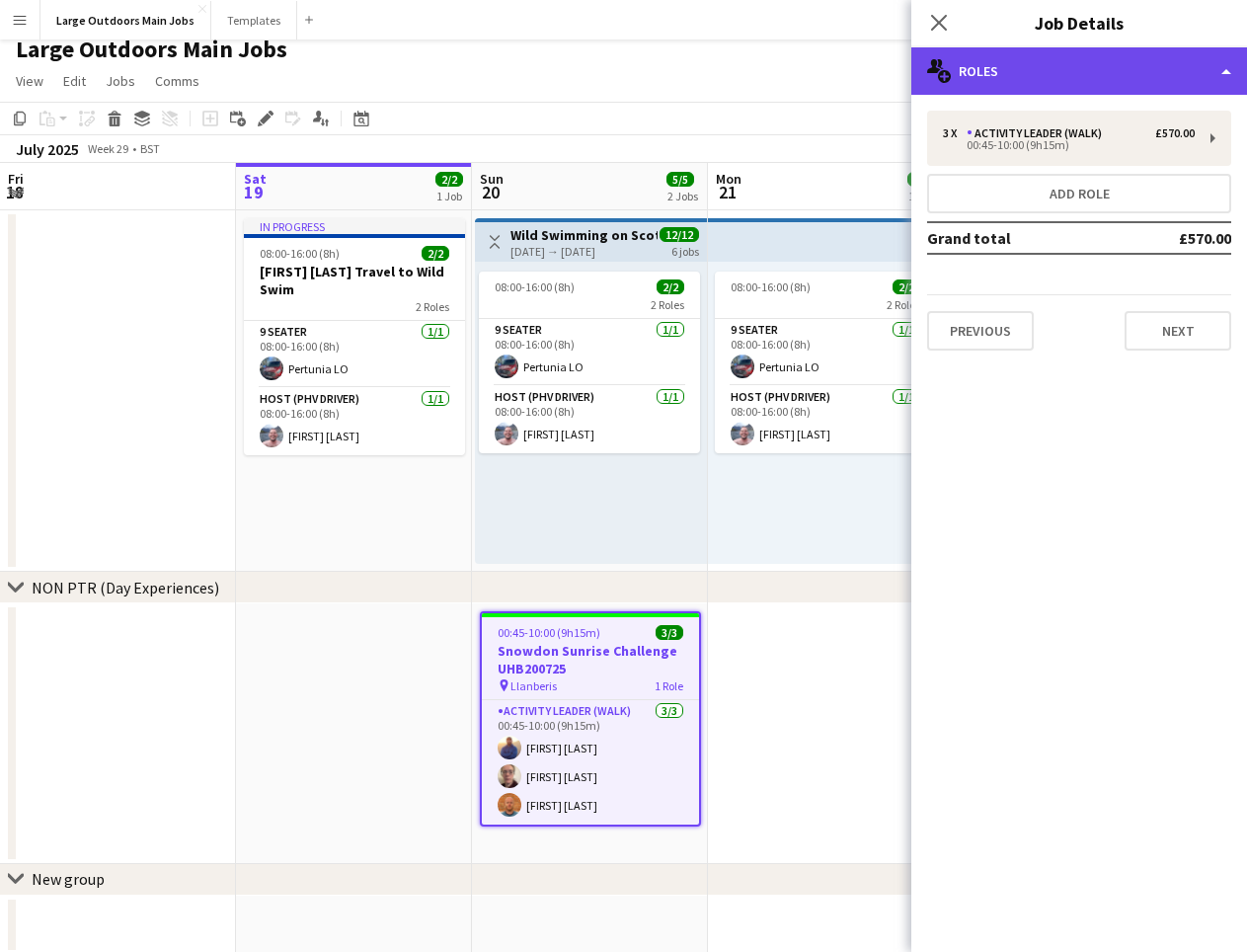 click on "multiple-users-add
Roles" 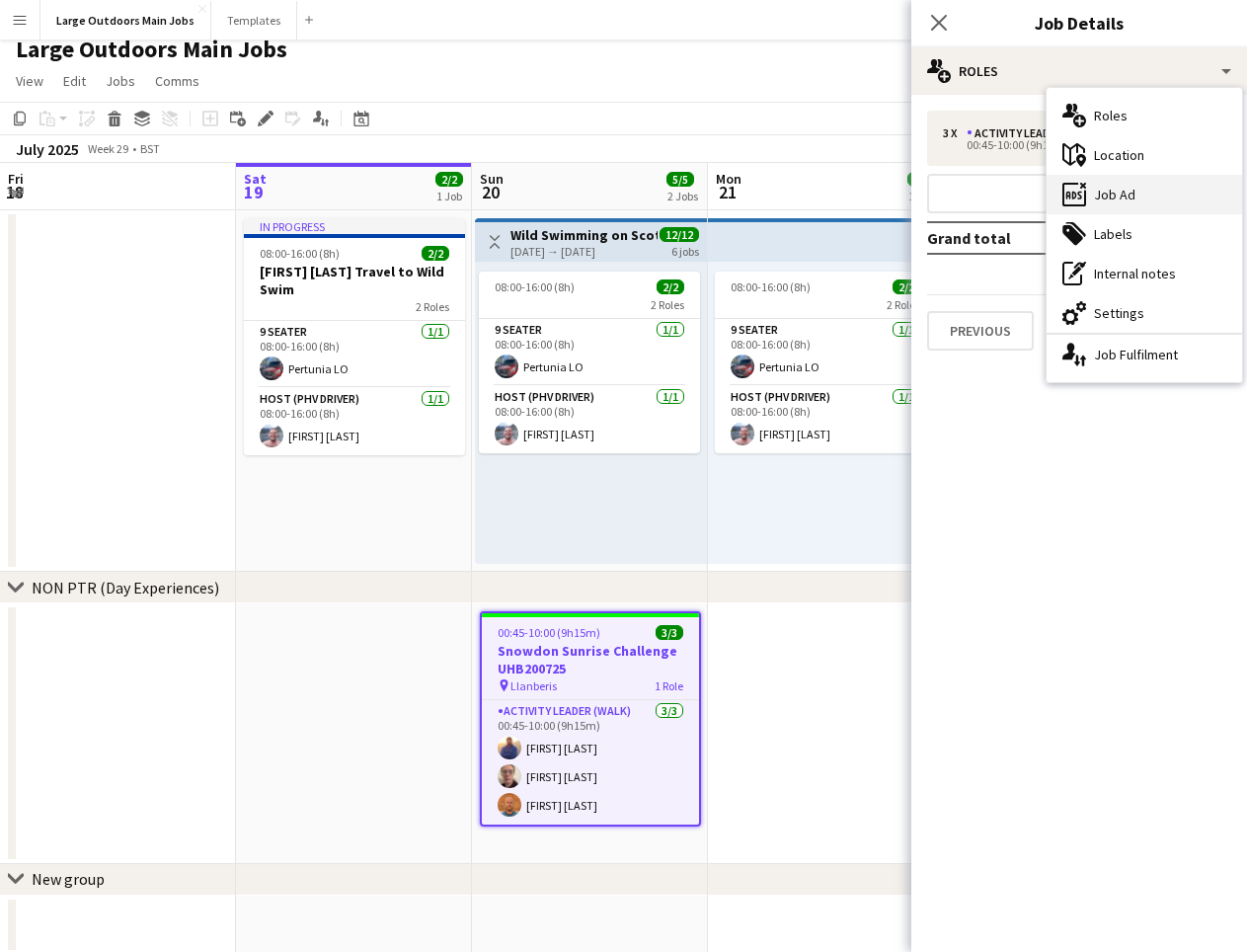 click on "ads-window
Job Ad" at bounding box center (1144, 195) 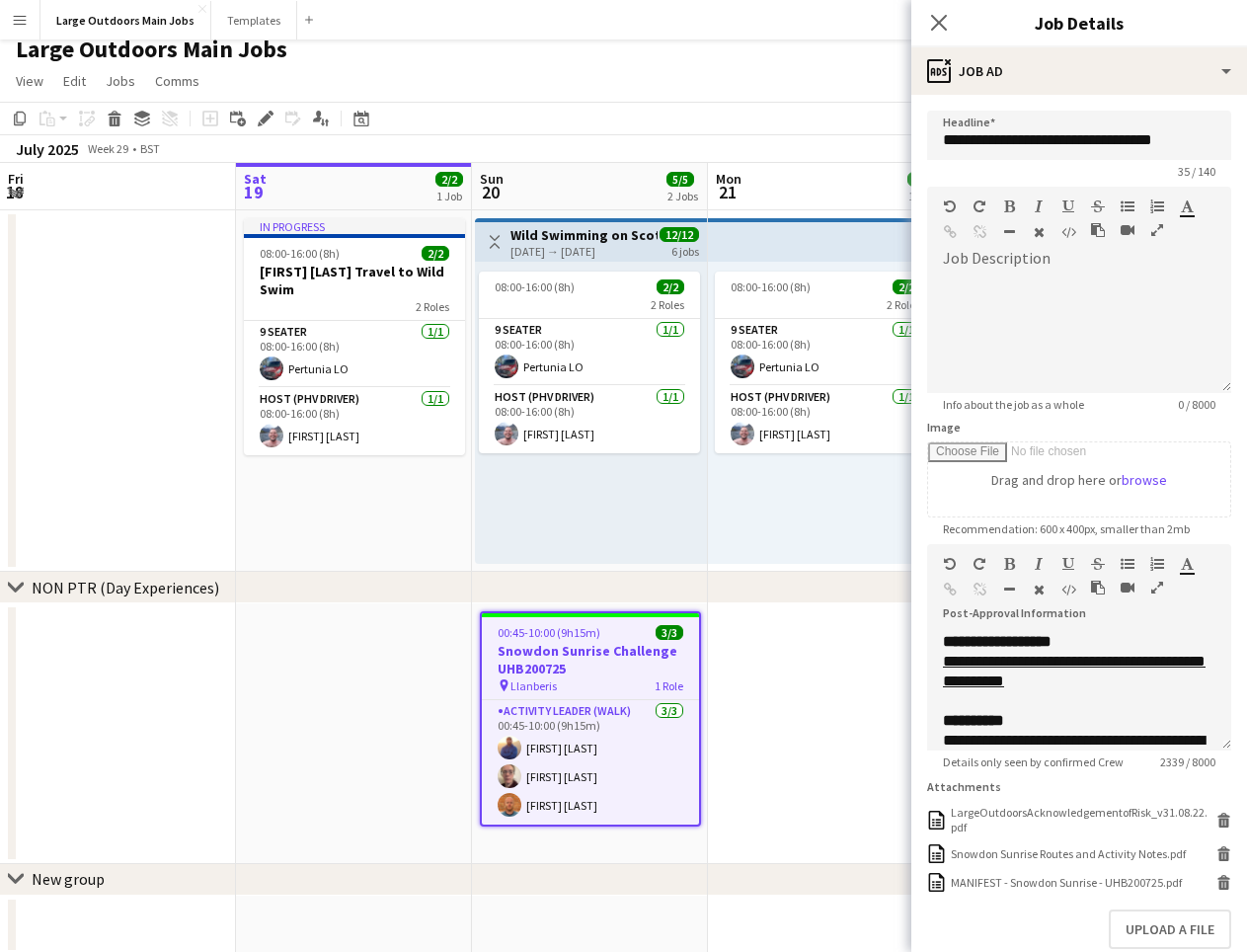 scroll, scrollTop: 20, scrollLeft: 0, axis: vertical 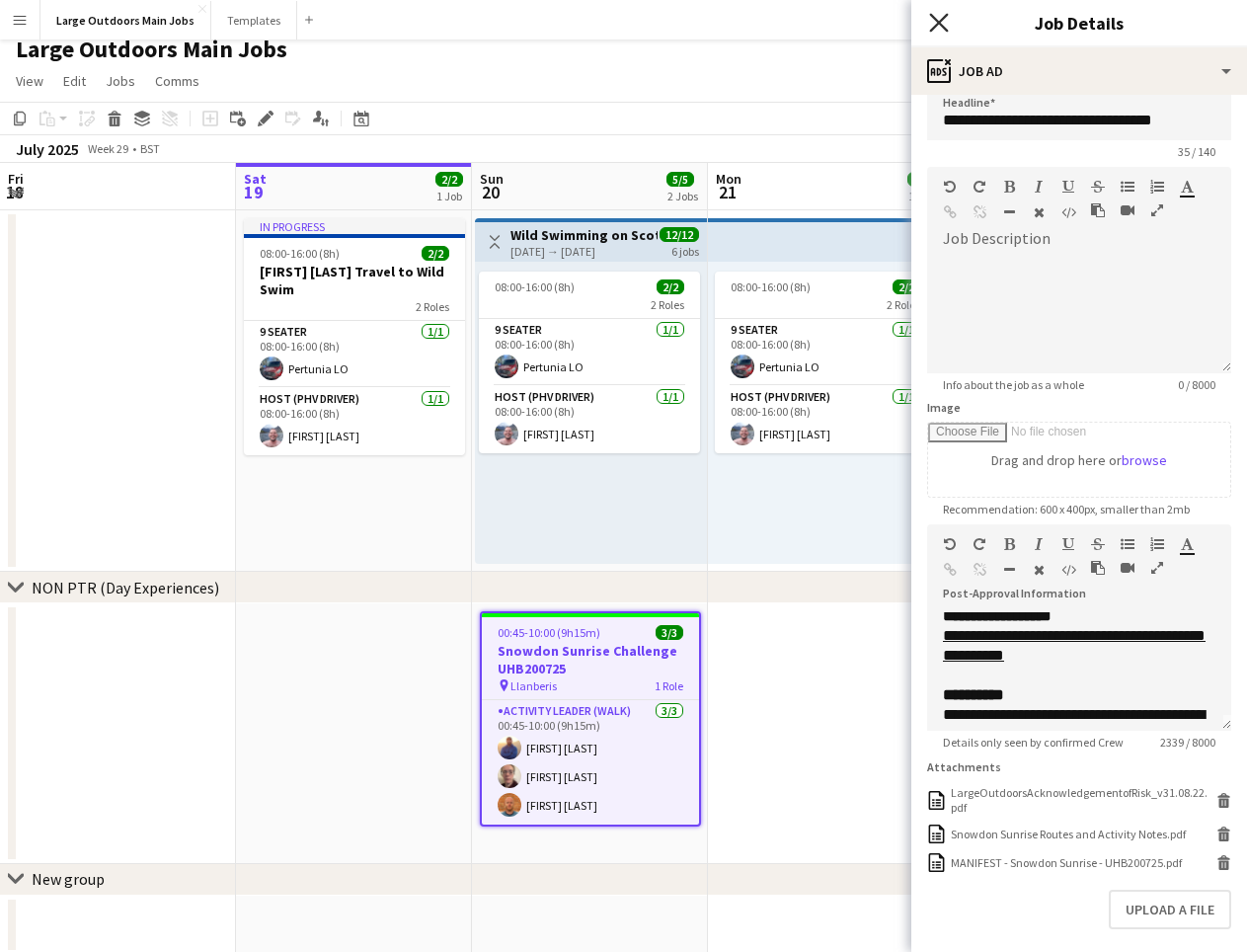 click on "Close pop-in" 